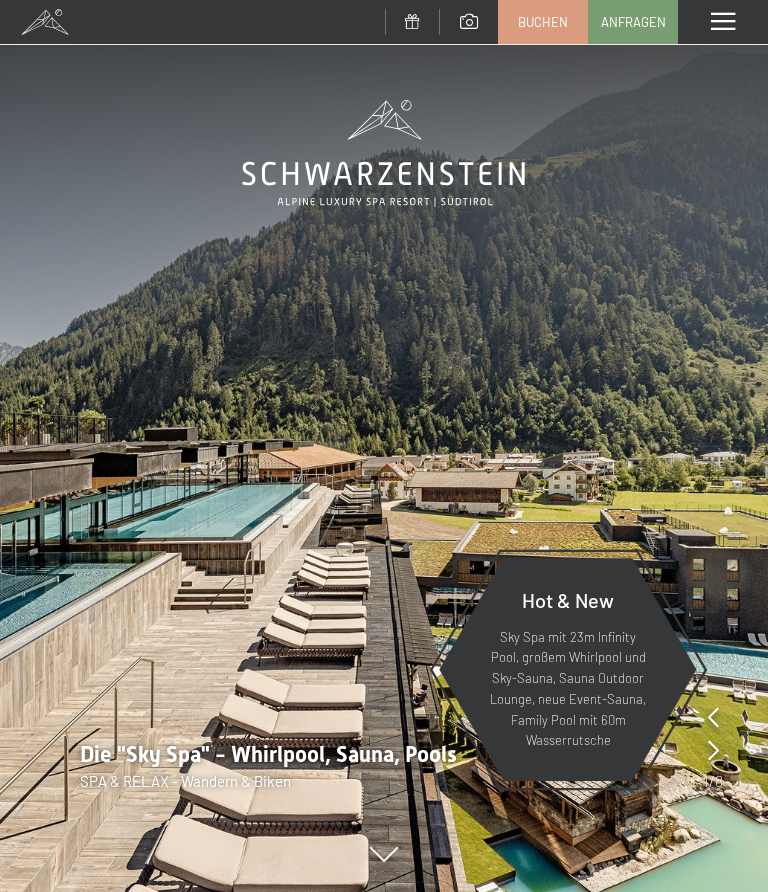 scroll, scrollTop: 0, scrollLeft: 0, axis: both 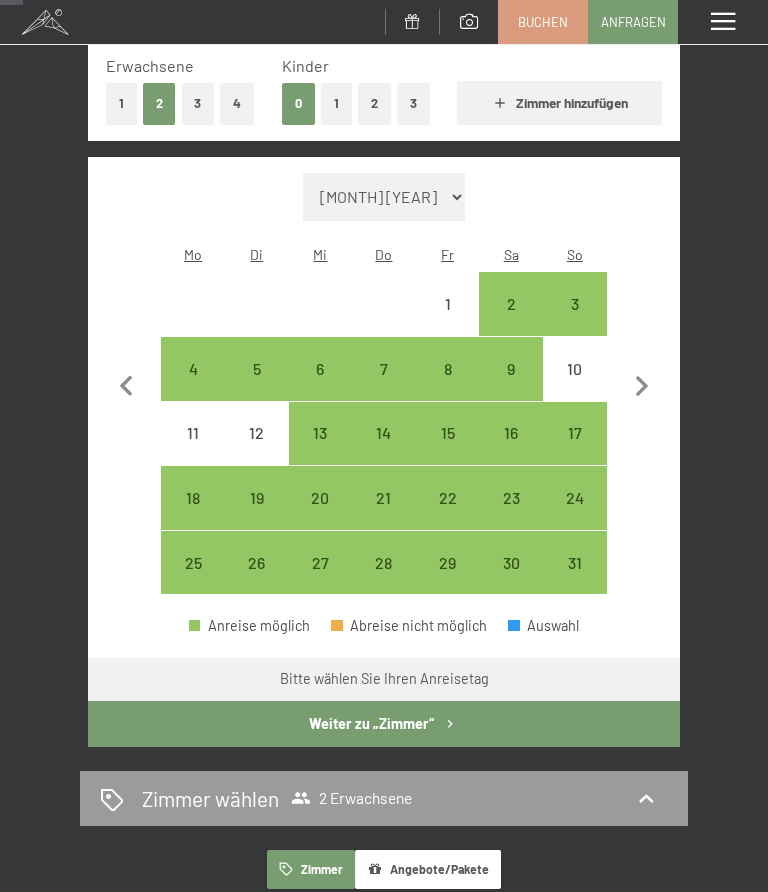 click on "2" at bounding box center [511, 326] 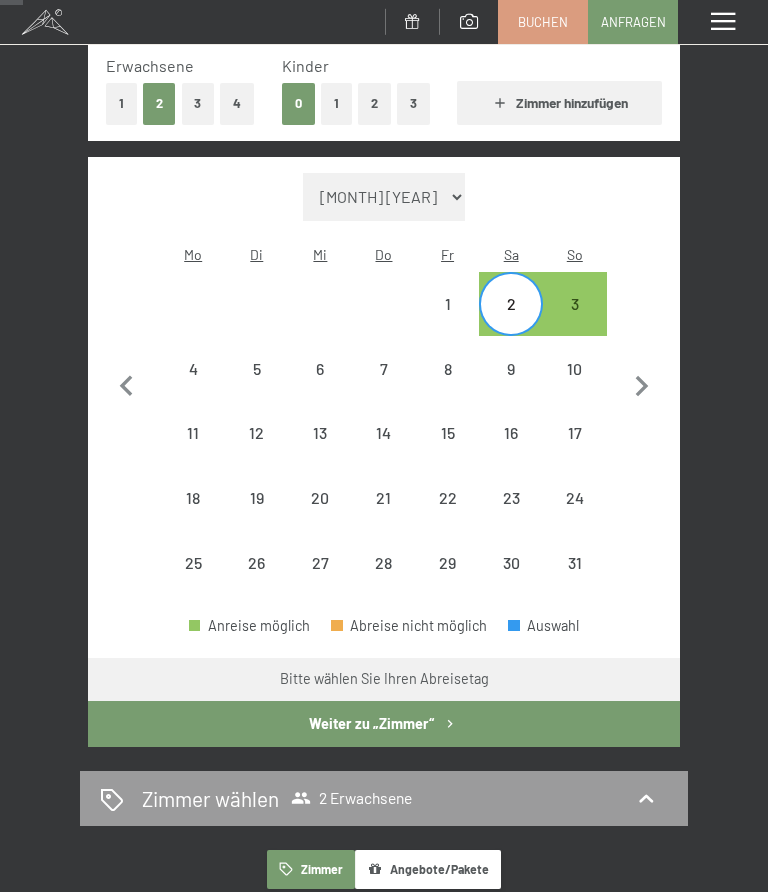 click on "4" at bounding box center (193, 391) 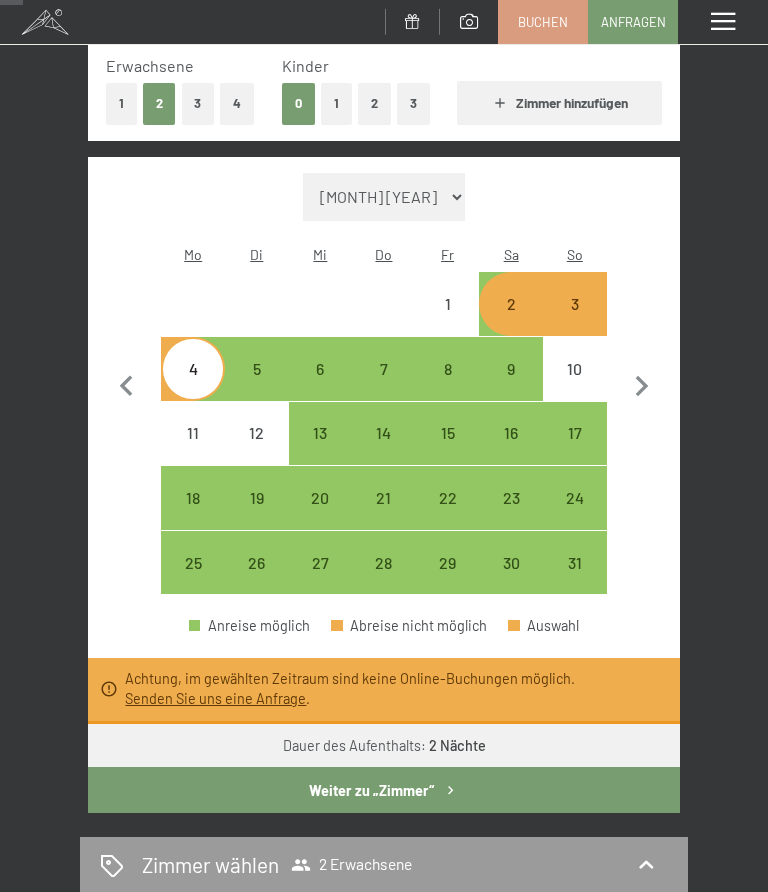 click on "5" at bounding box center [257, 369] 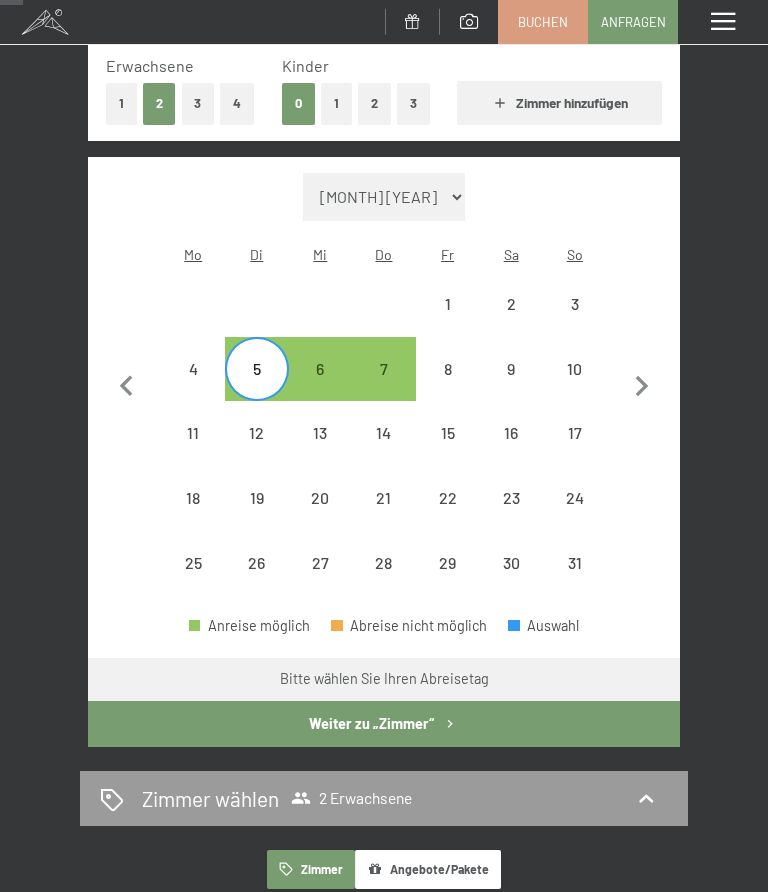 click on "1" at bounding box center [448, 326] 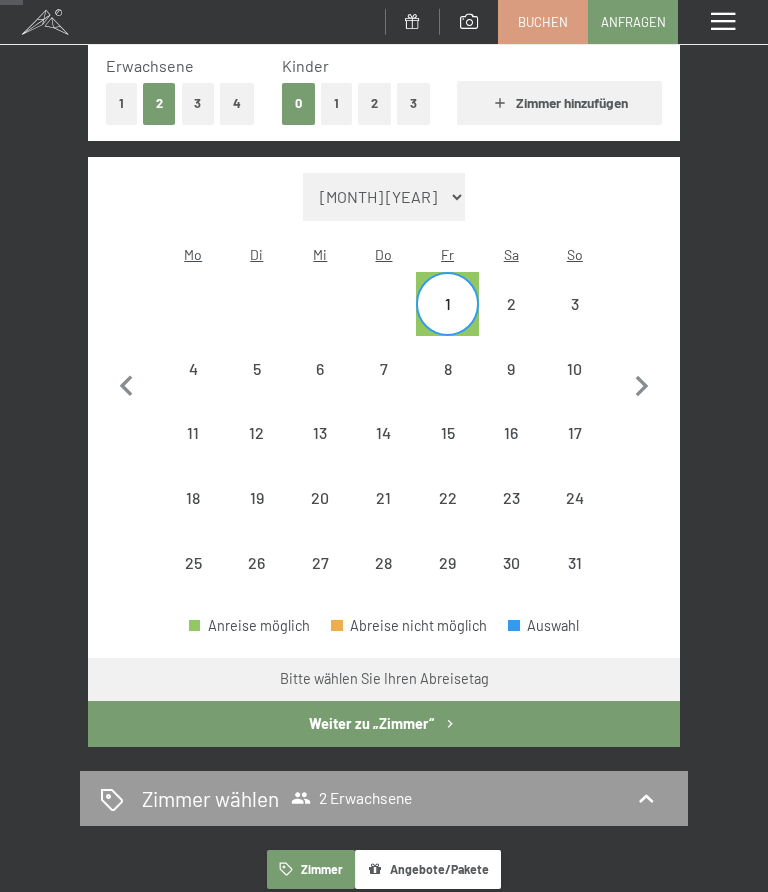 click on "3" at bounding box center (575, 326) 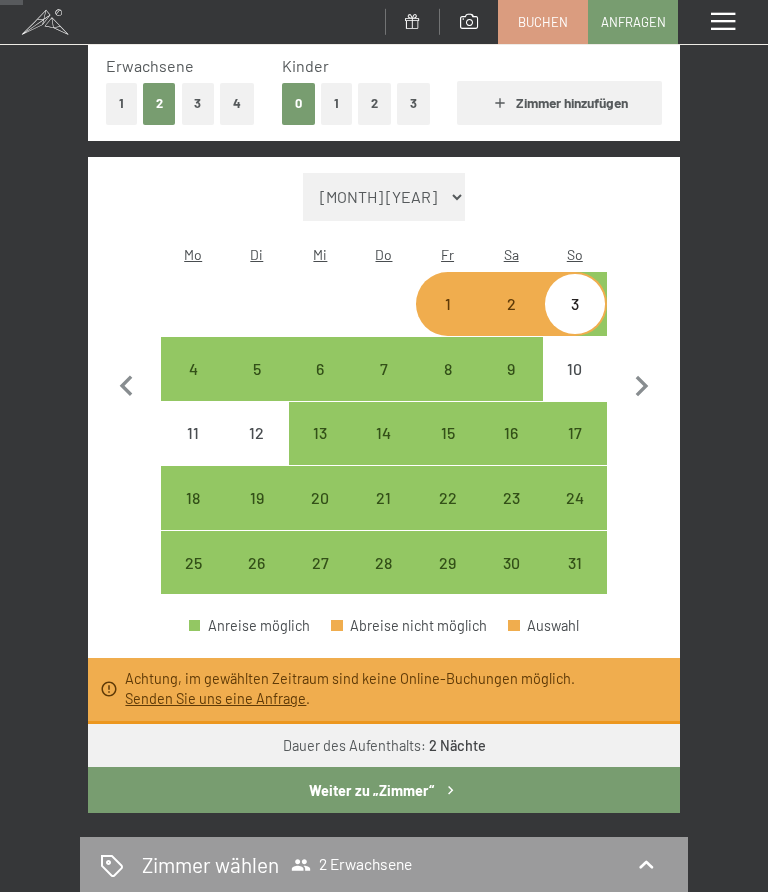 click on "4" at bounding box center [193, 369] 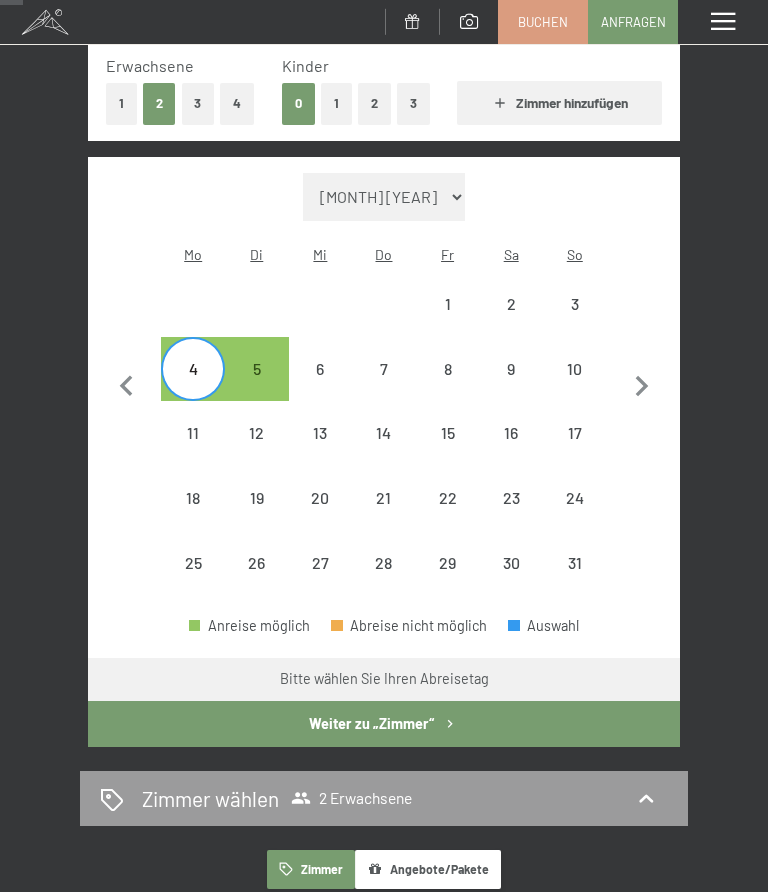 click on "7" at bounding box center (384, 369) 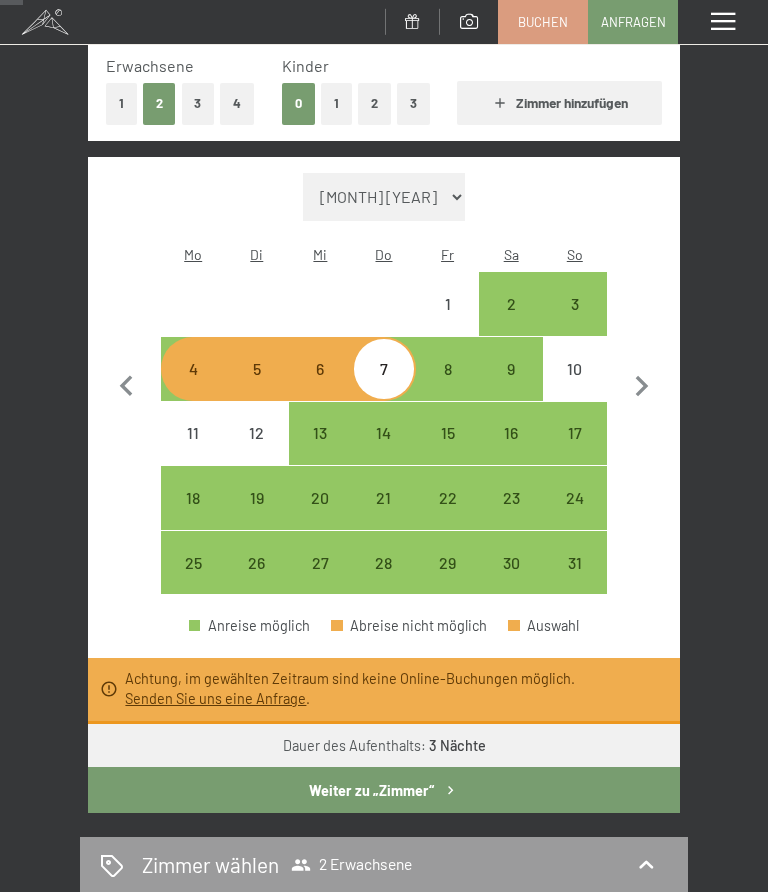 click on "4" at bounding box center [193, 391] 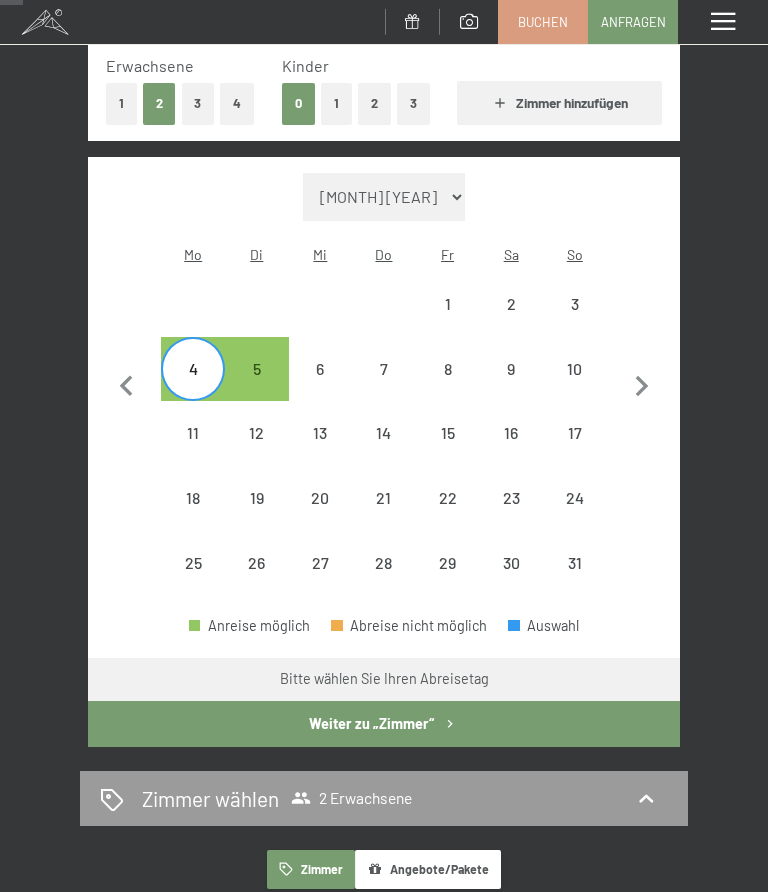click on "6" at bounding box center [321, 391] 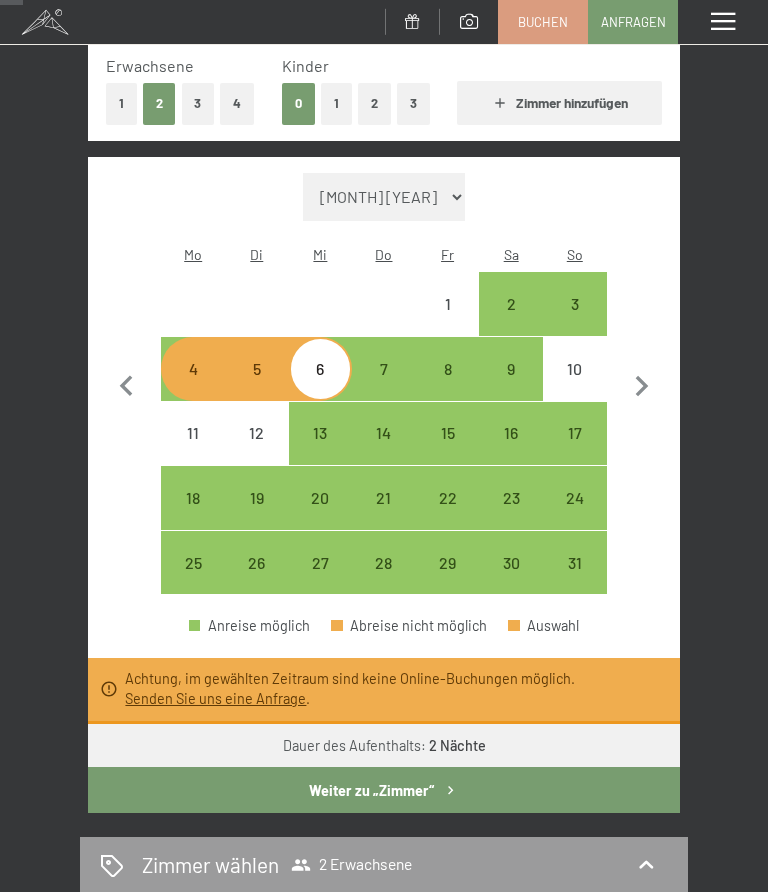 click on "7" at bounding box center [384, 391] 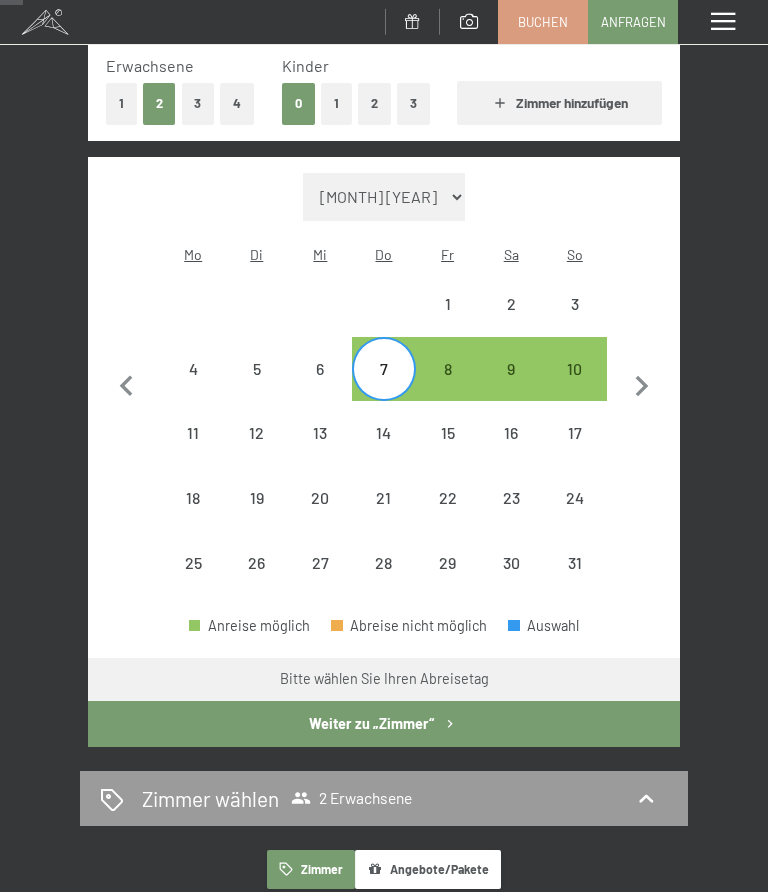 click on "10" at bounding box center (575, 369) 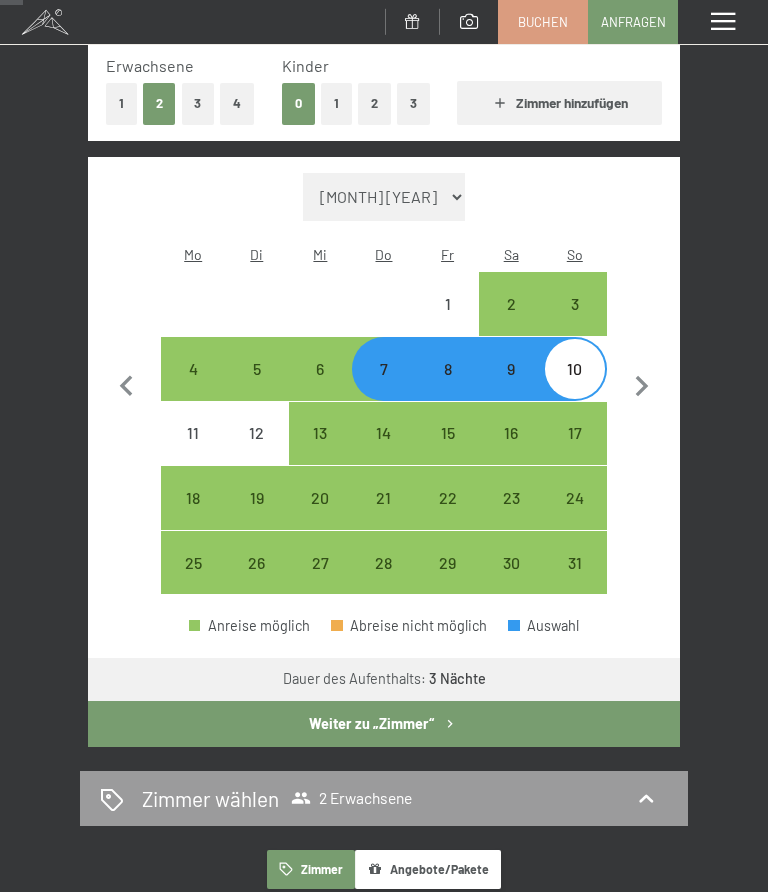 click on "Weiter zu „Zimmer“" at bounding box center (384, 724) 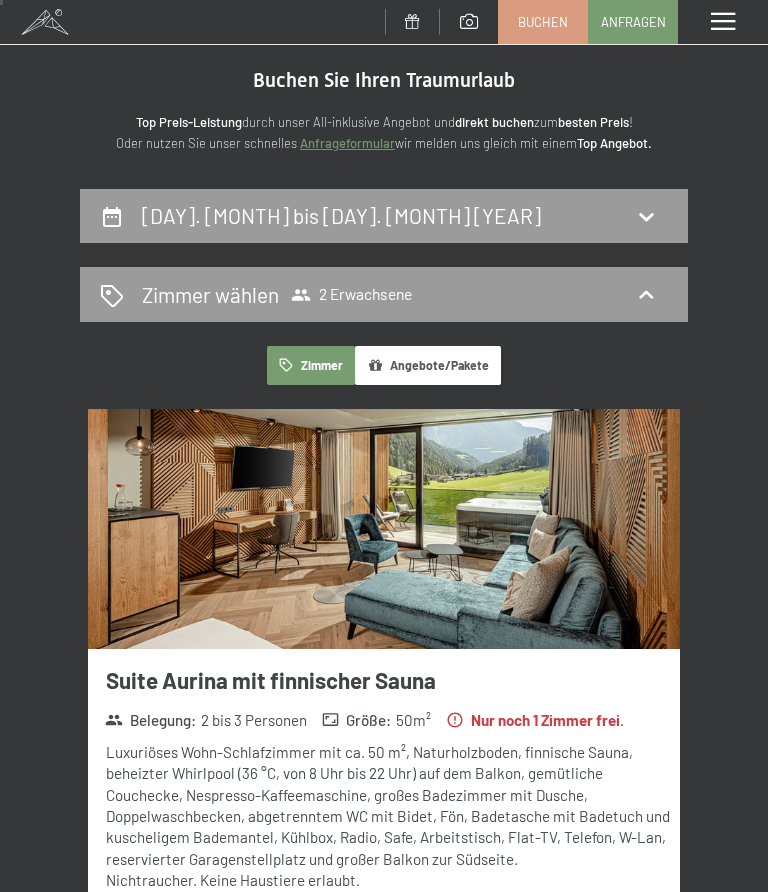 scroll, scrollTop: 0, scrollLeft: 0, axis: both 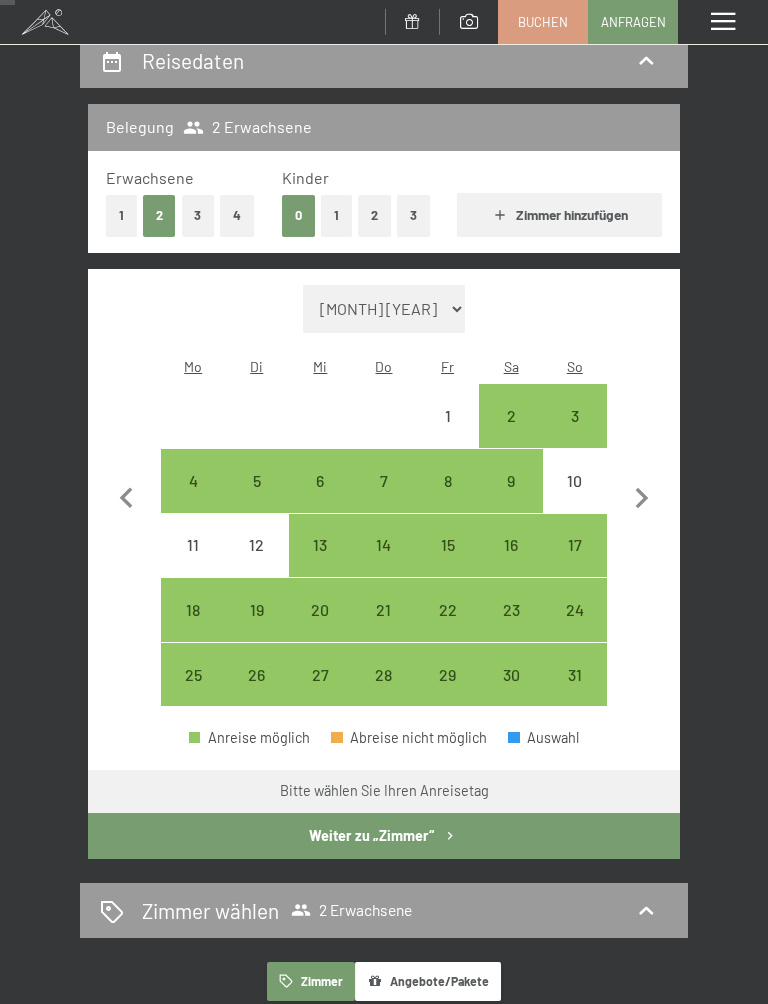 click on "2" at bounding box center [511, 438] 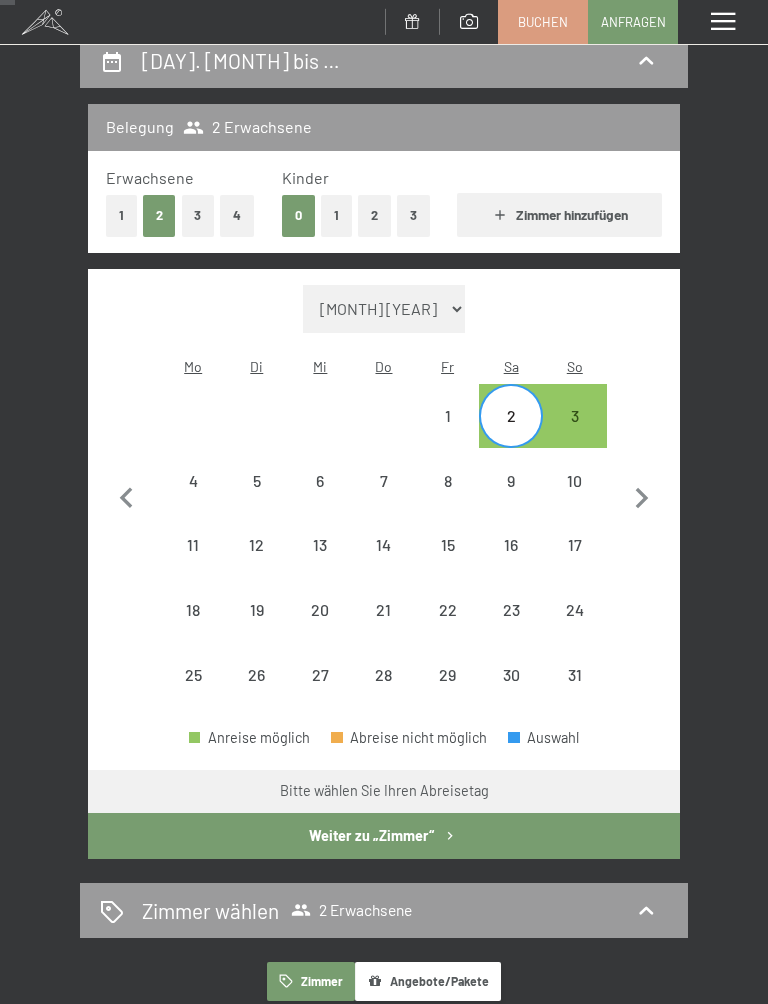 click on "3" at bounding box center (575, 438) 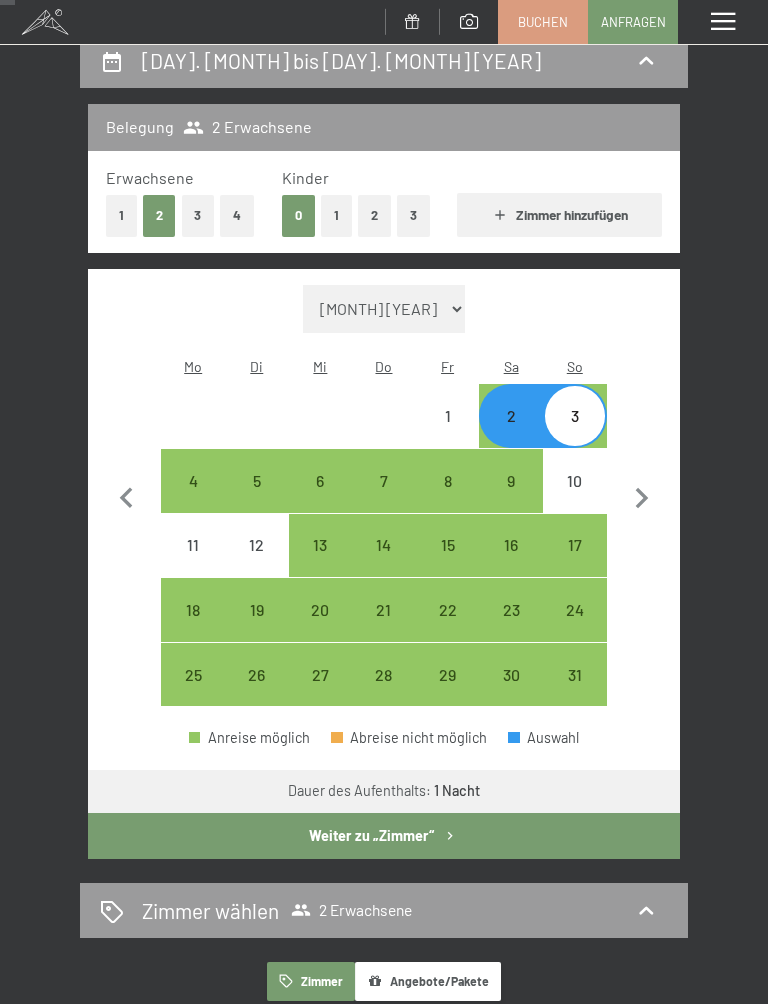 click on "4" at bounding box center [193, 503] 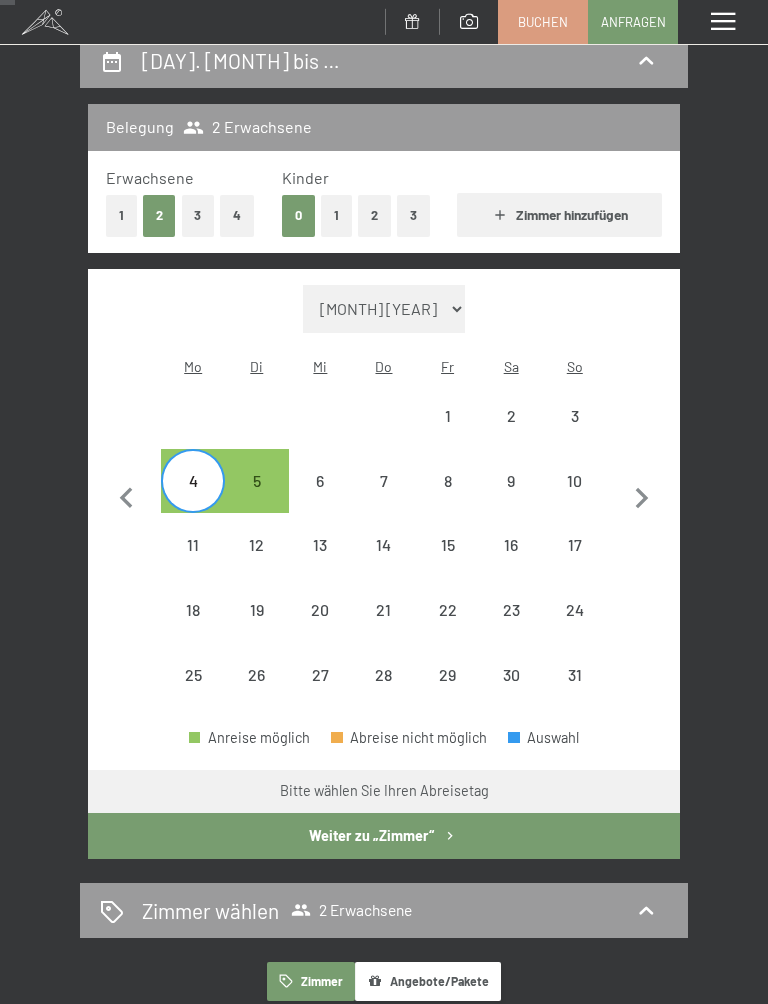 click on "2" at bounding box center (511, 438) 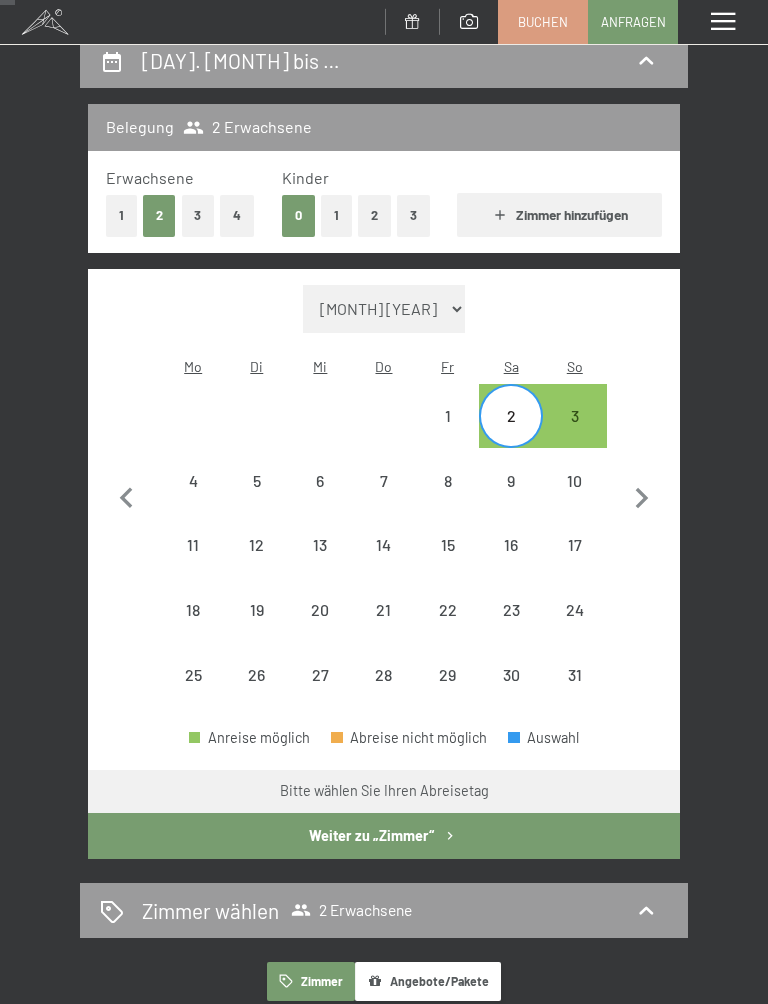 click on "4" at bounding box center [193, 503] 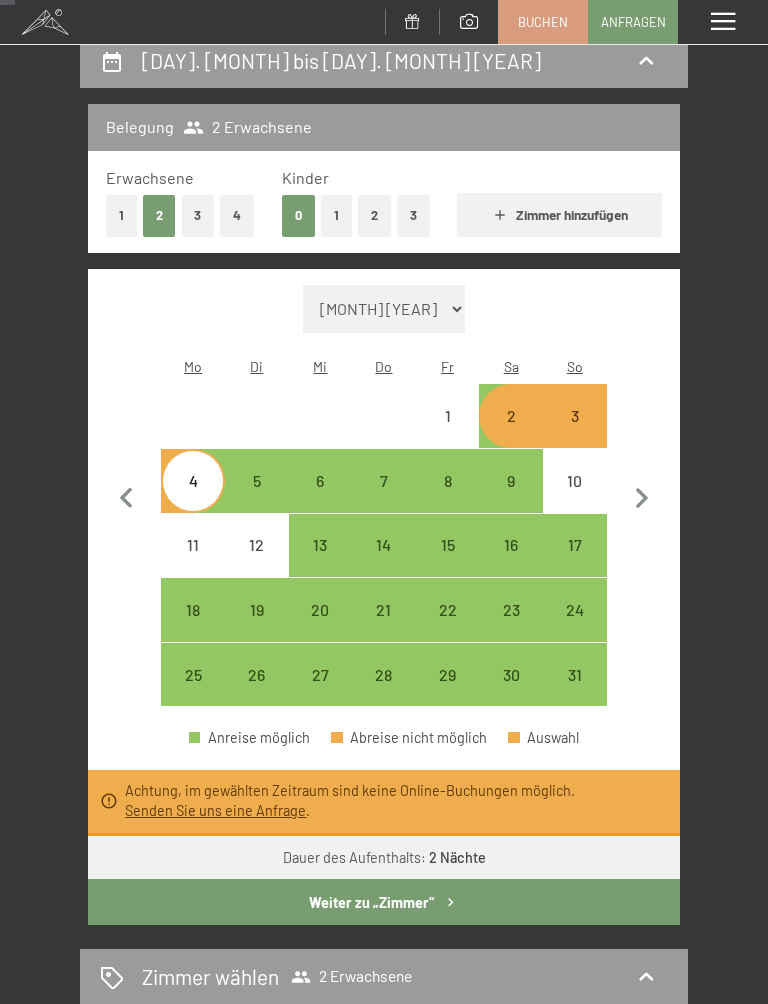 click on "5" at bounding box center (257, 503) 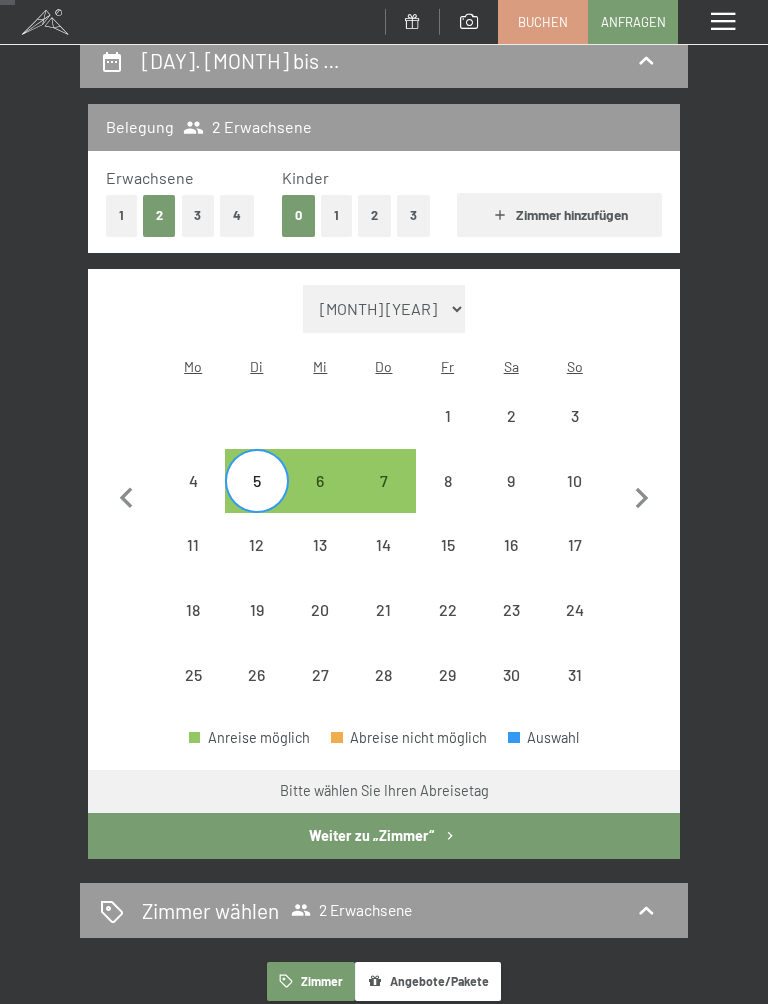 click on "7" at bounding box center [384, 503] 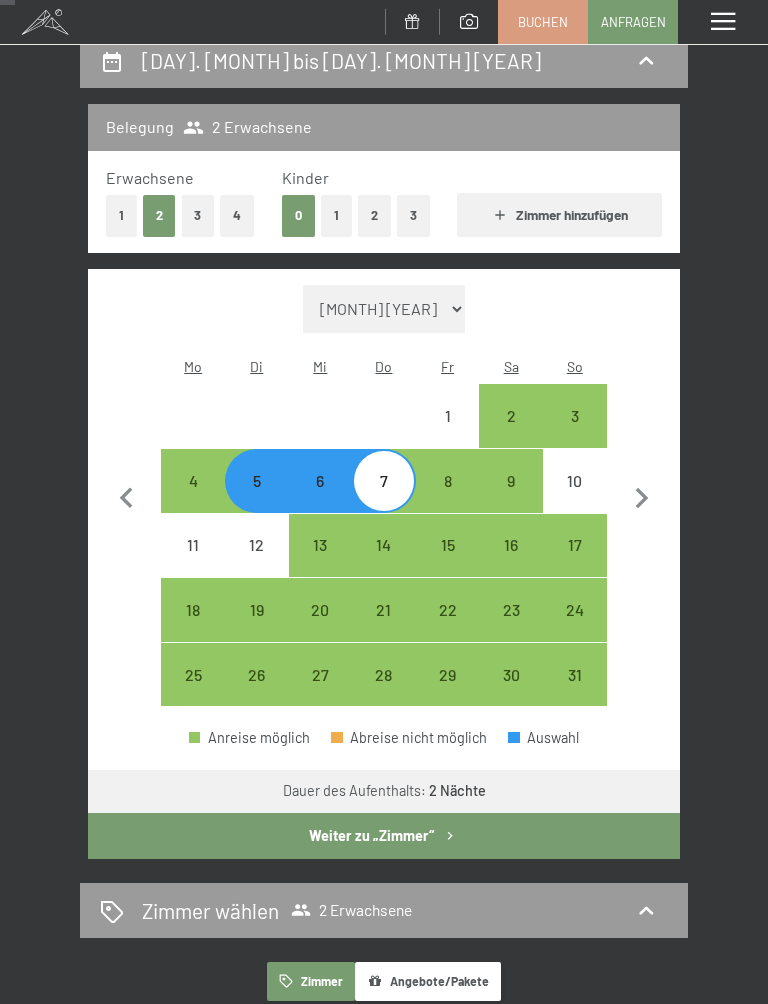 click on "Weiter zu „Zimmer“" at bounding box center [384, 836] 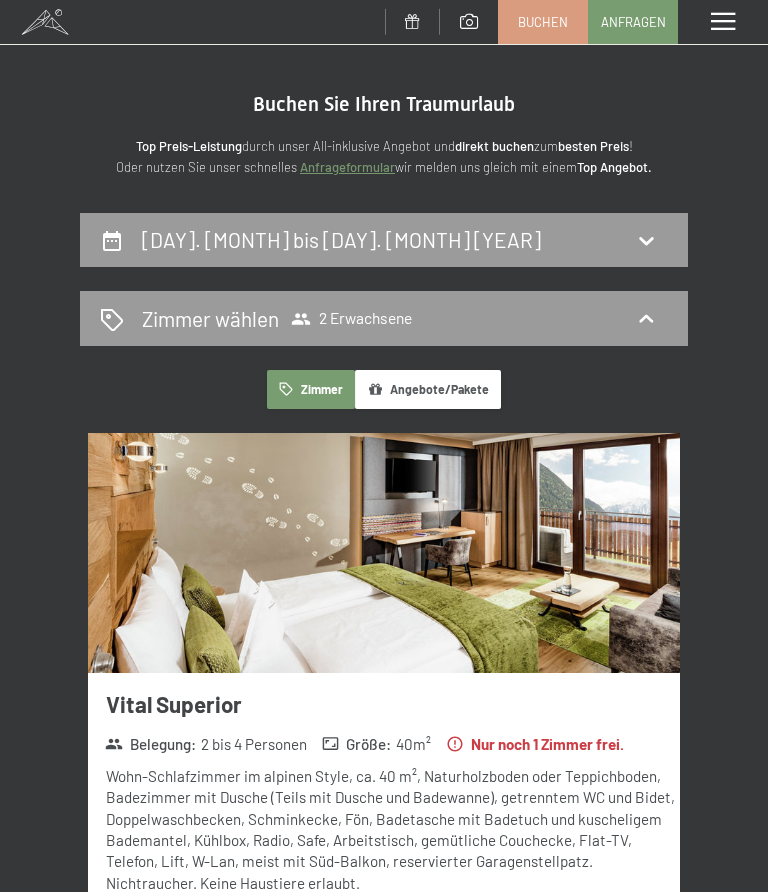 scroll, scrollTop: 0, scrollLeft: 0, axis: both 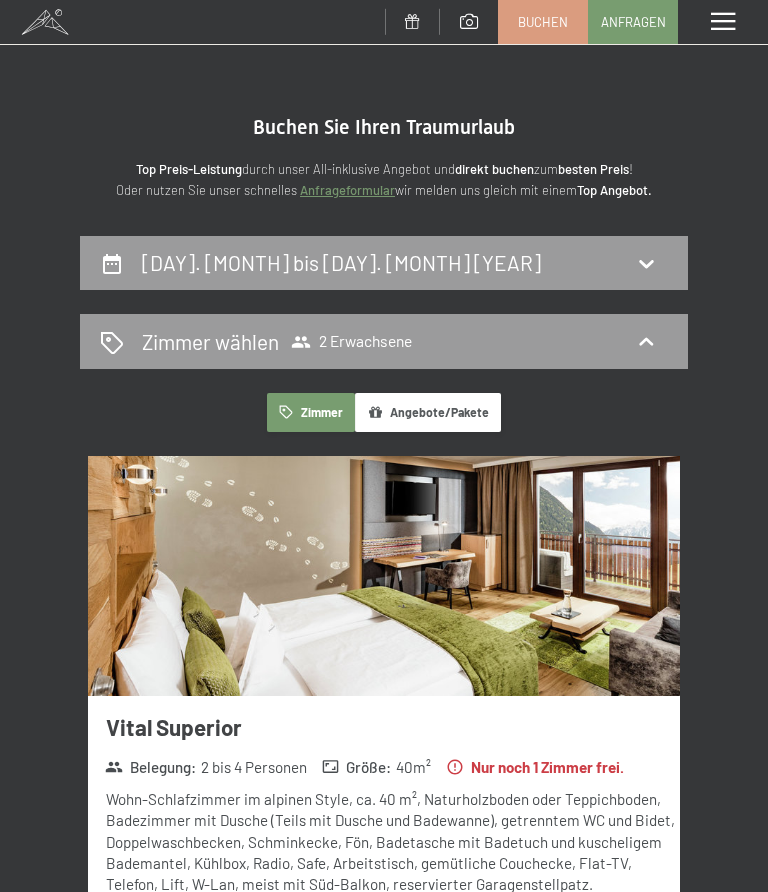 click on "Buchen" at bounding box center (543, 22) 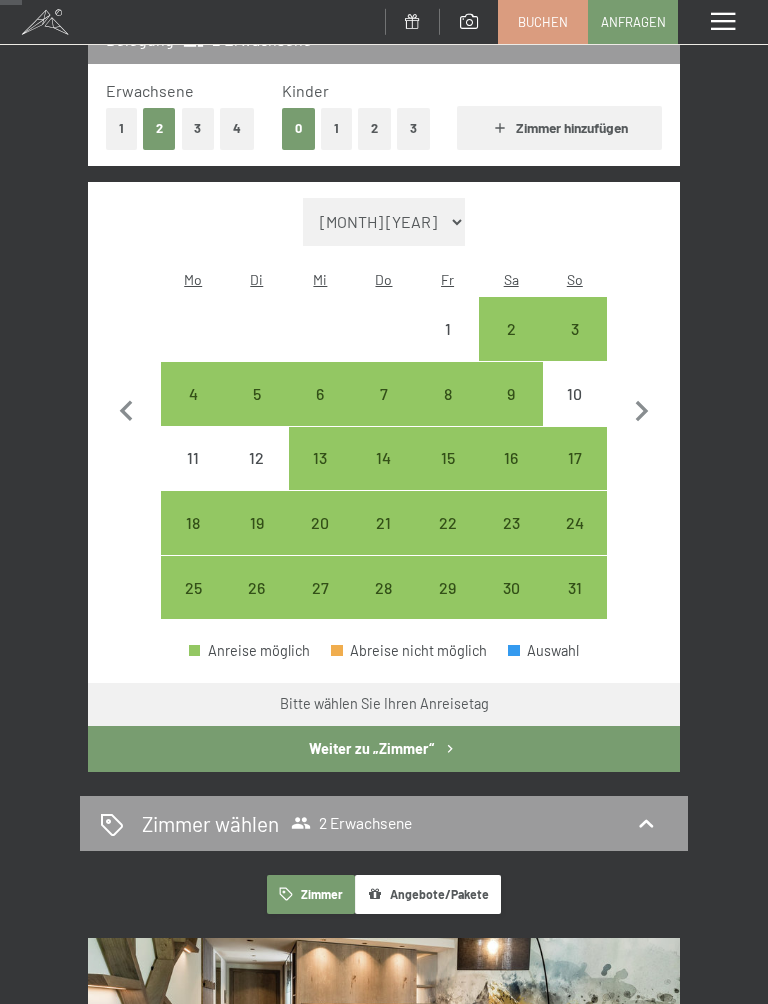 scroll, scrollTop: 291, scrollLeft: 0, axis: vertical 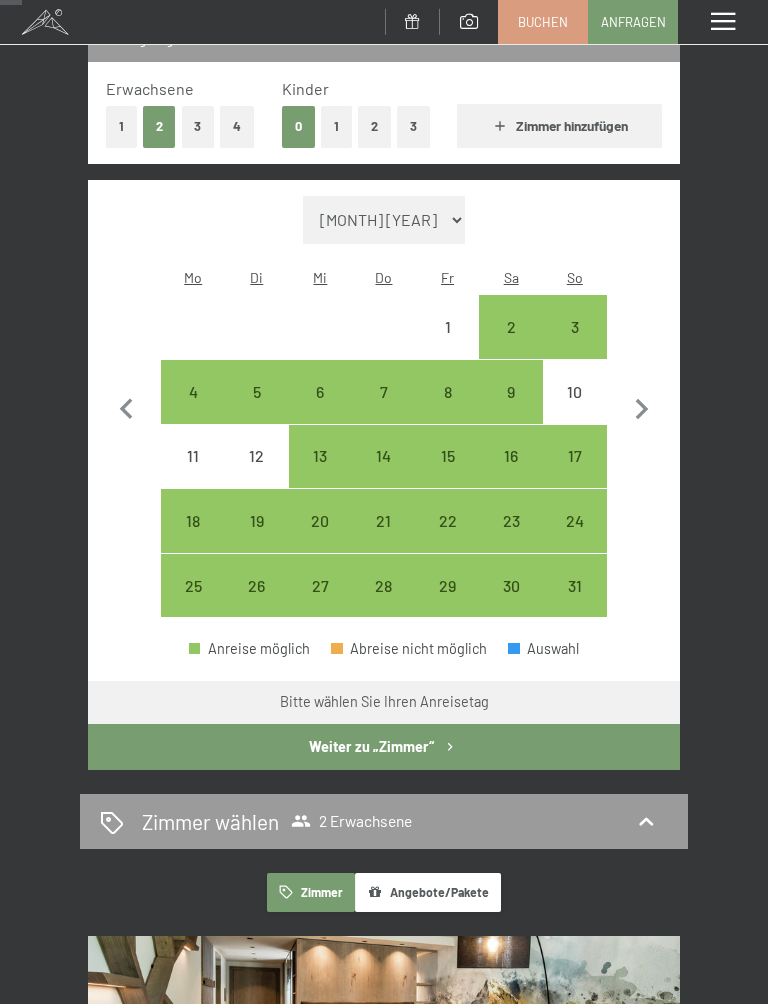 click on "13" at bounding box center (321, 478) 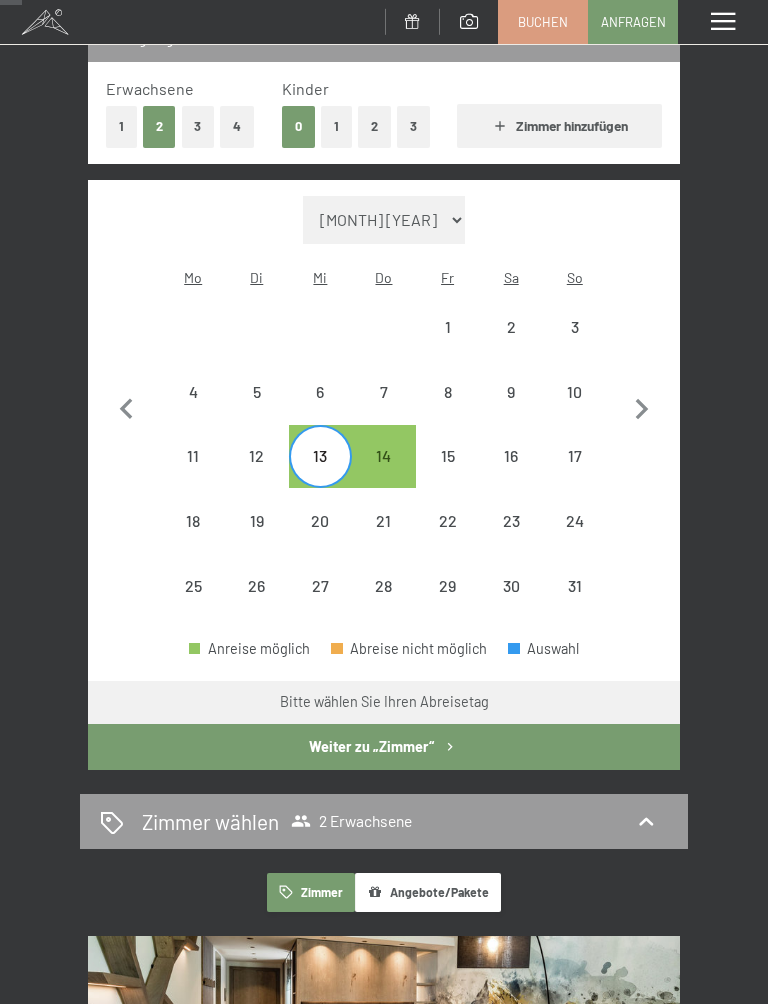 click on "16" at bounding box center (511, 478) 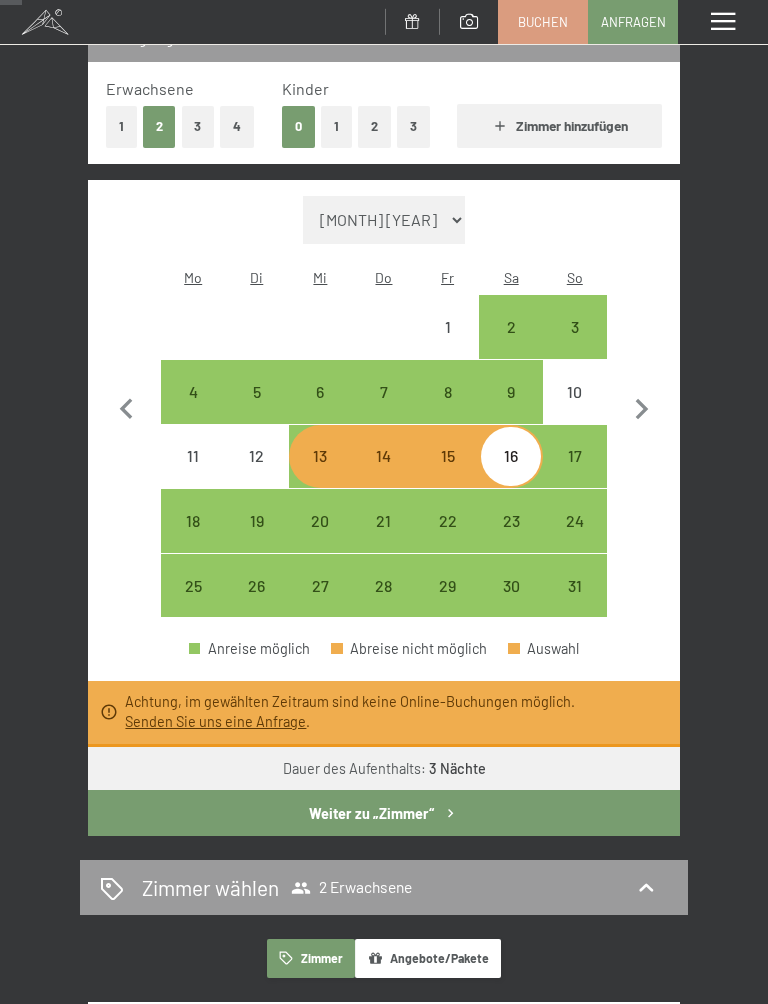 click on "9" at bounding box center [511, 392] 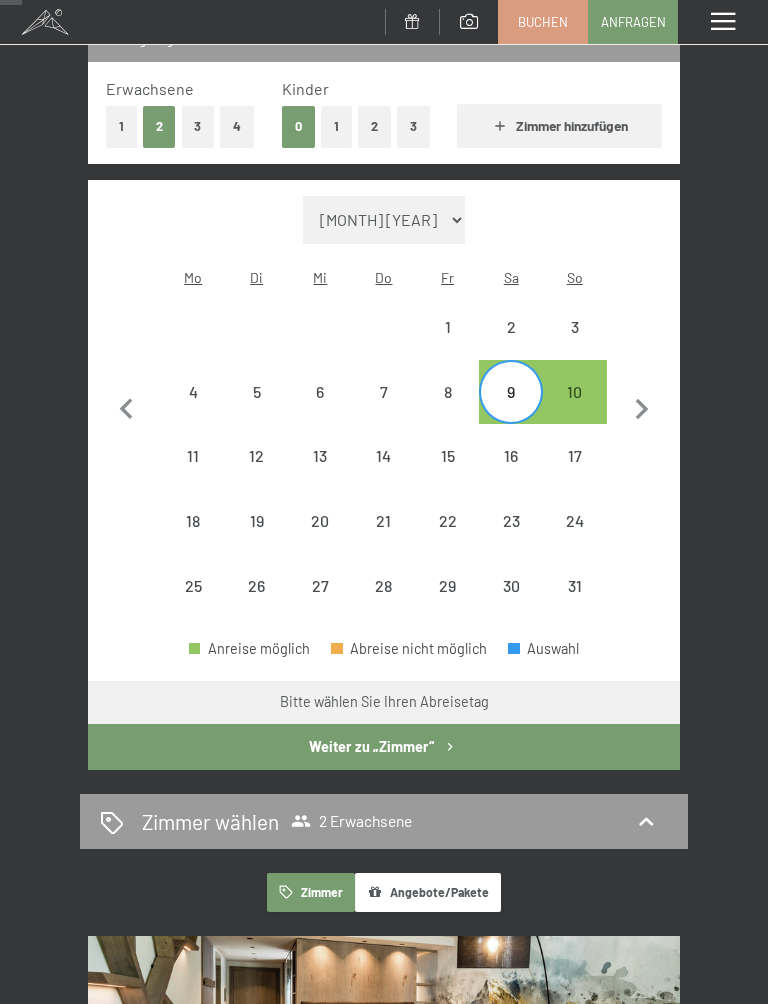 click on "11" at bounding box center (193, 478) 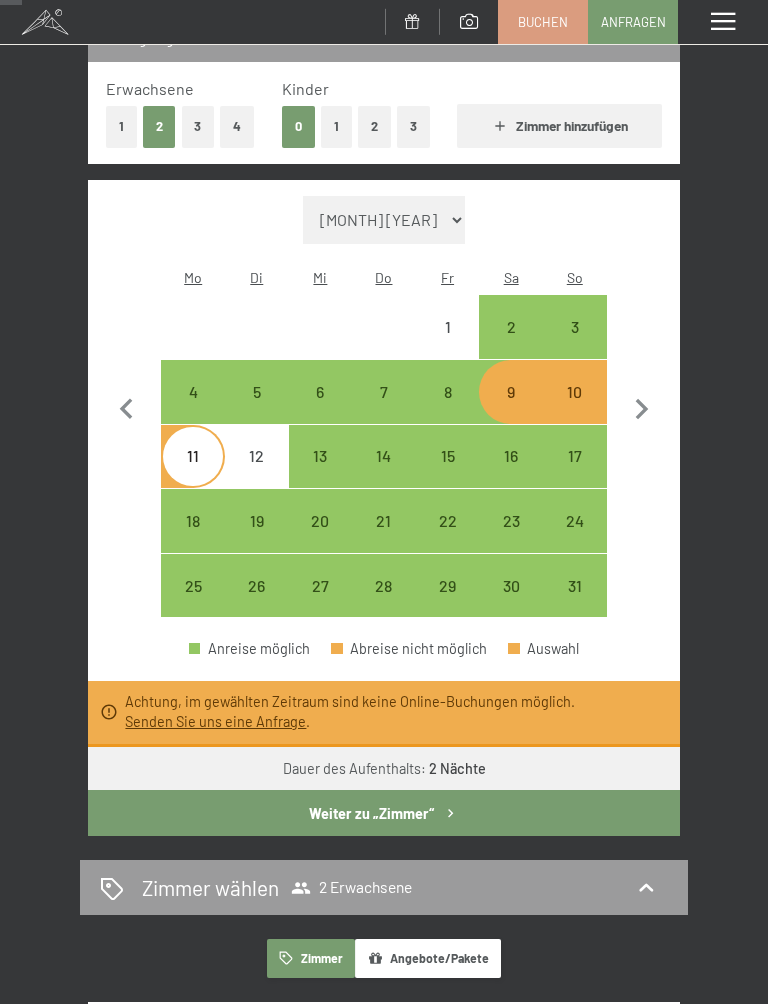 click on "2" at bounding box center (511, 349) 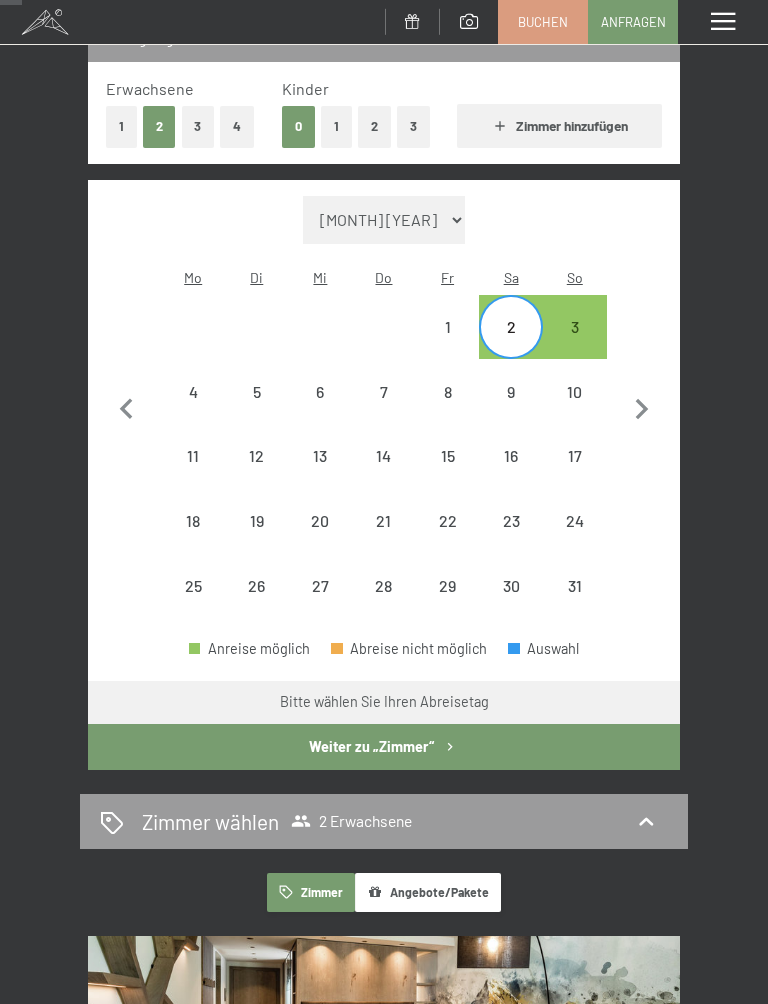 click on "3" at bounding box center [575, 327] 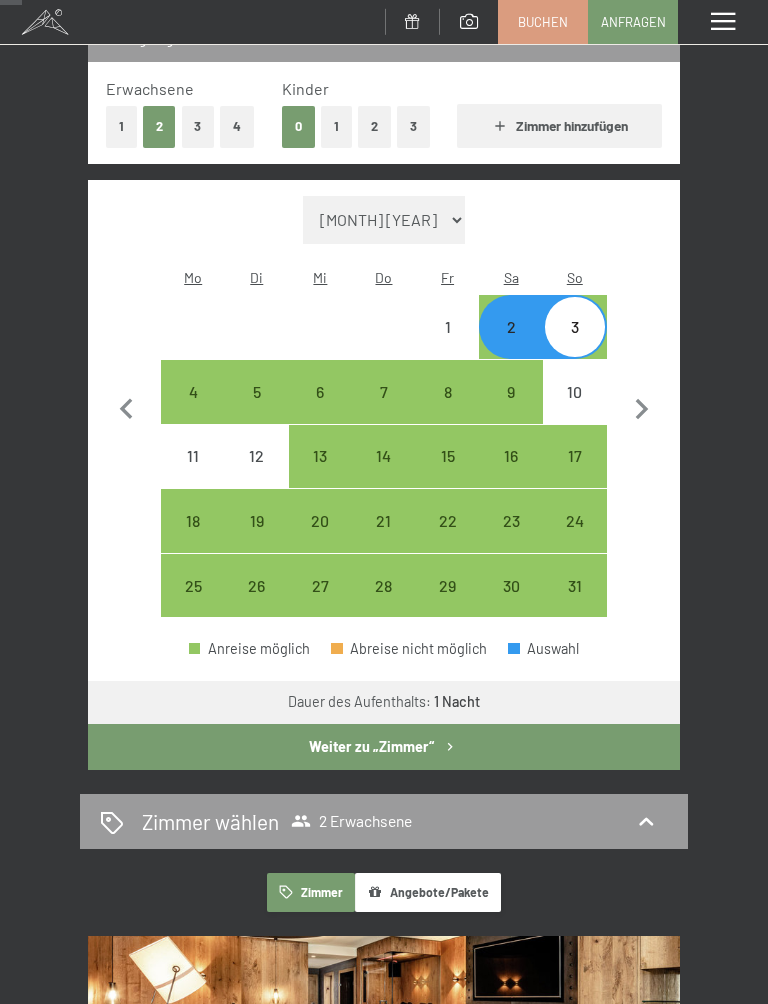 click on "4" at bounding box center [193, 414] 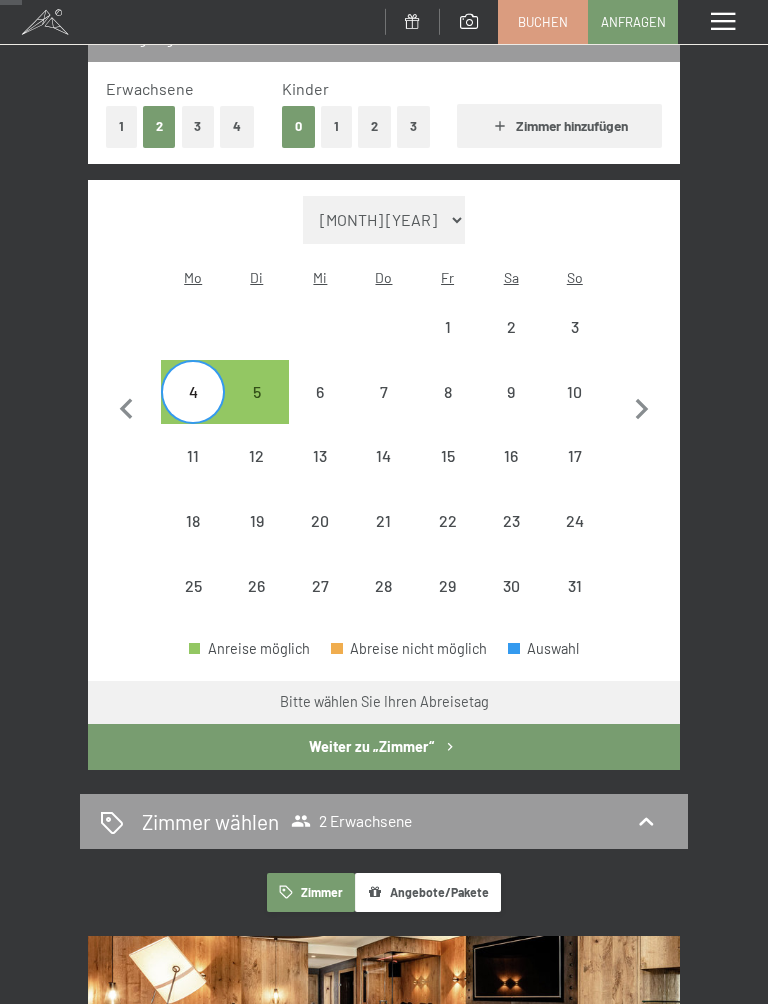 click on "6" at bounding box center (321, 414) 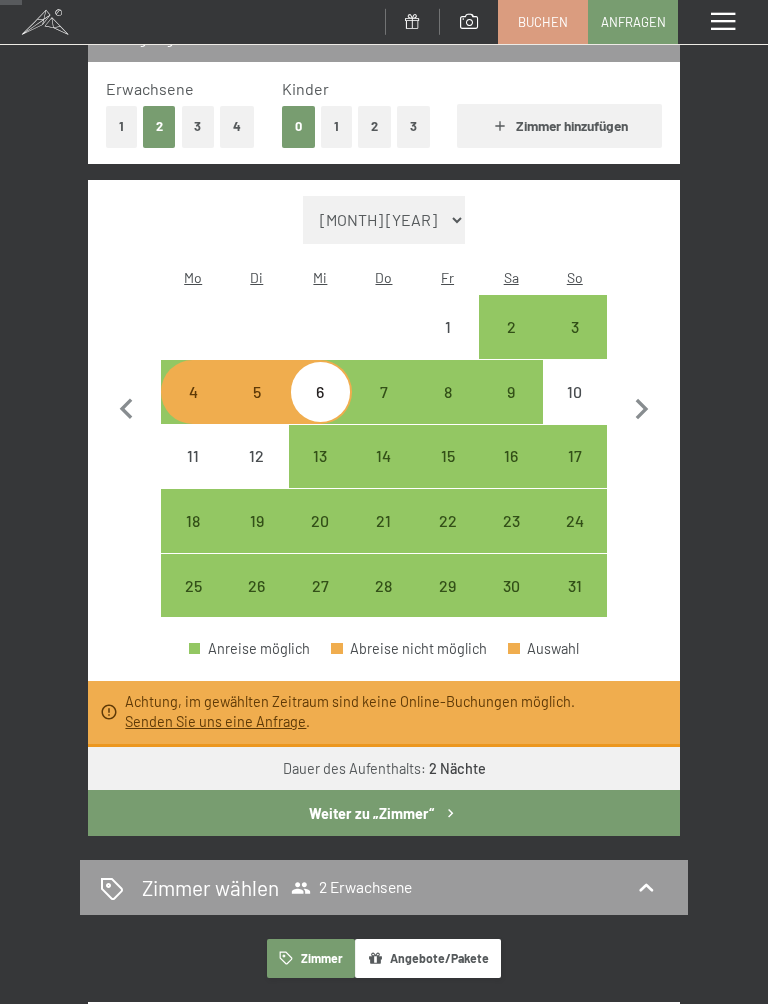click on "9" at bounding box center (511, 414) 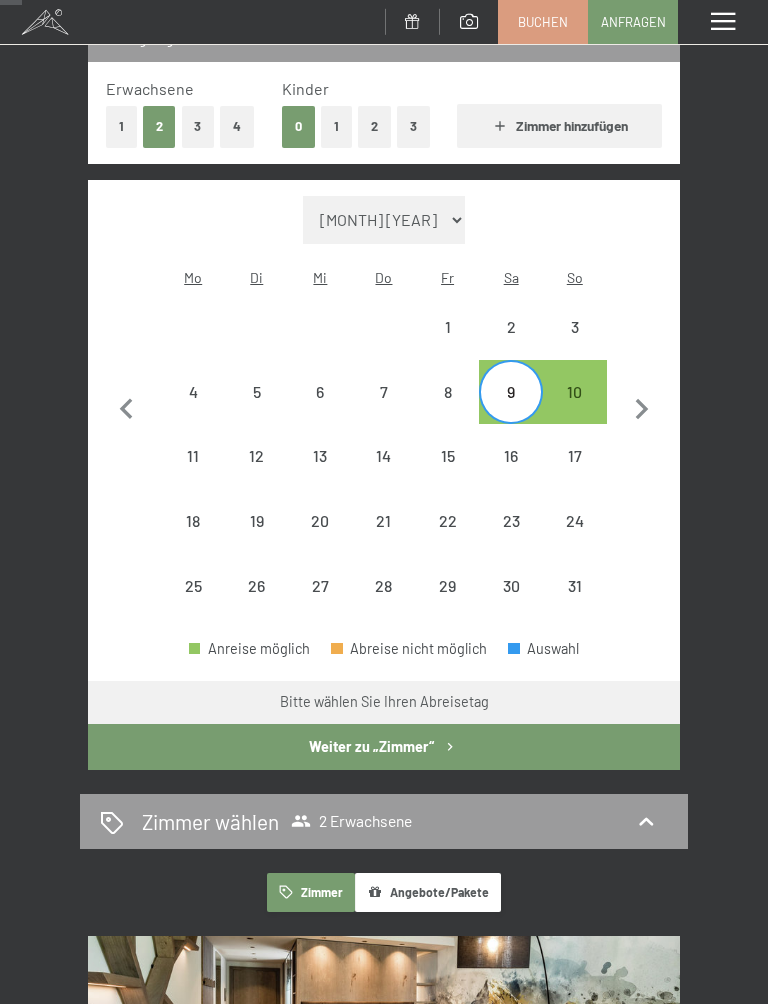 click on "6" at bounding box center (321, 414) 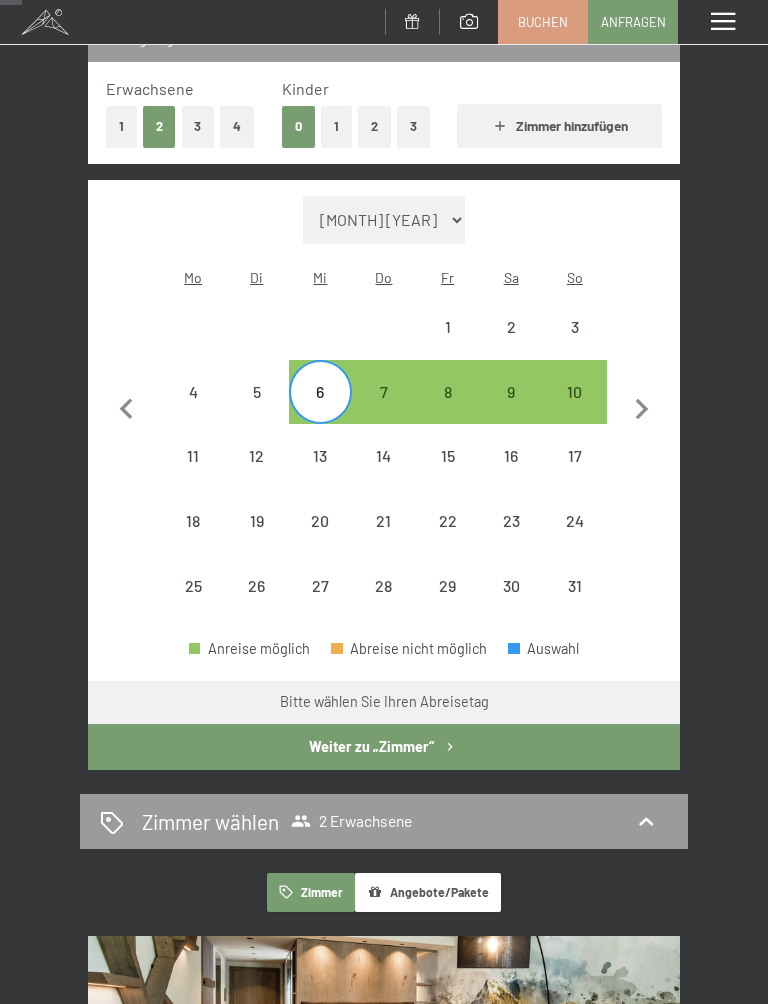 click on "10" at bounding box center (575, 414) 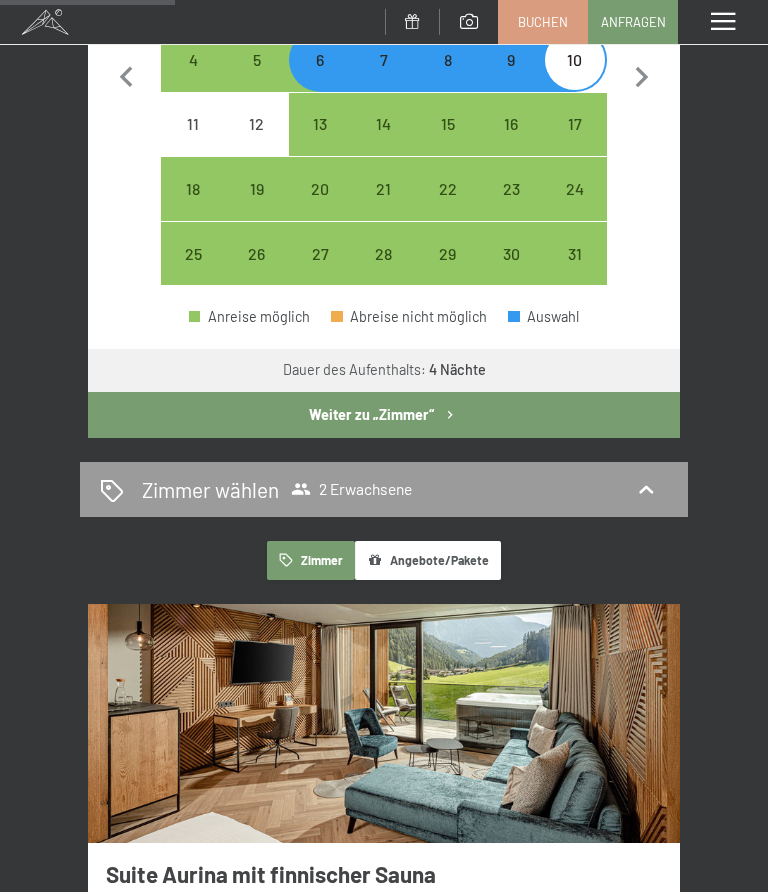 click on "Weiter zu „Zimmer“" at bounding box center (384, 415) 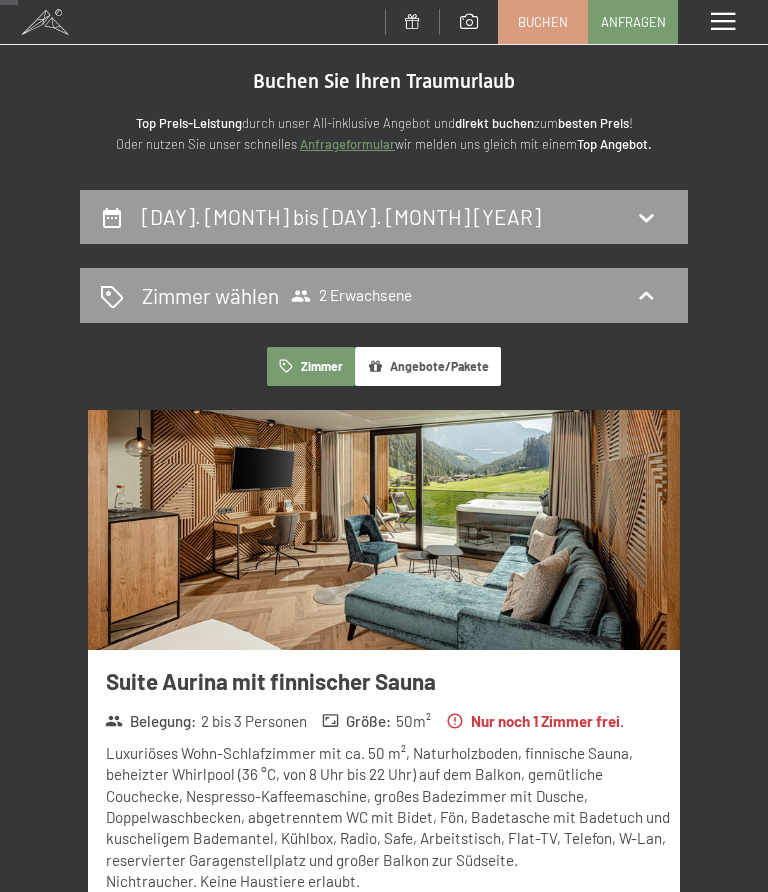 scroll, scrollTop: 0, scrollLeft: 0, axis: both 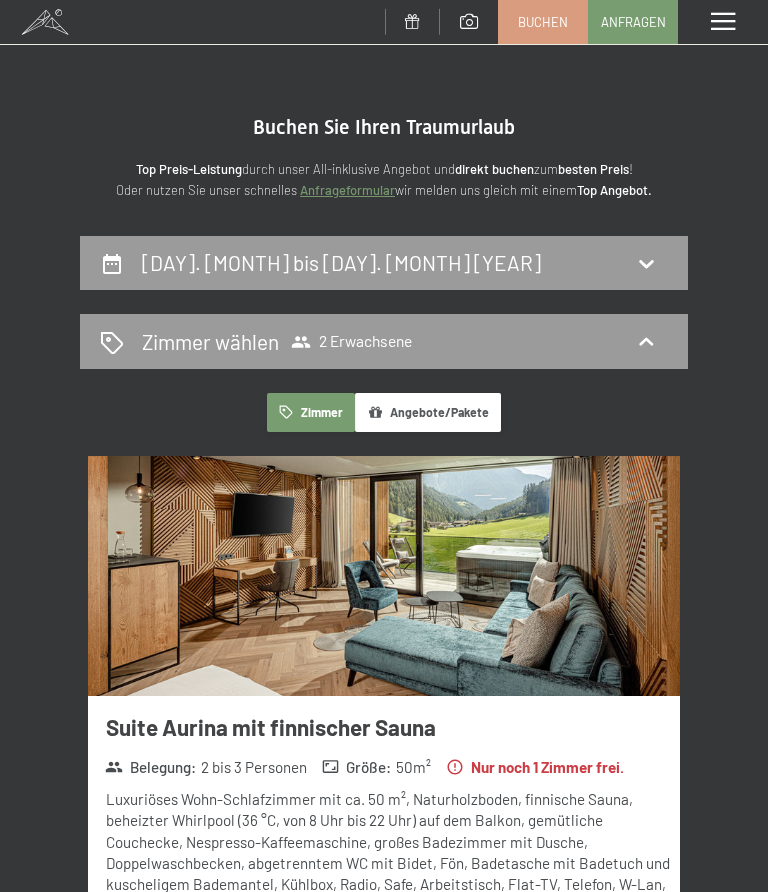 click at bounding box center [723, 22] 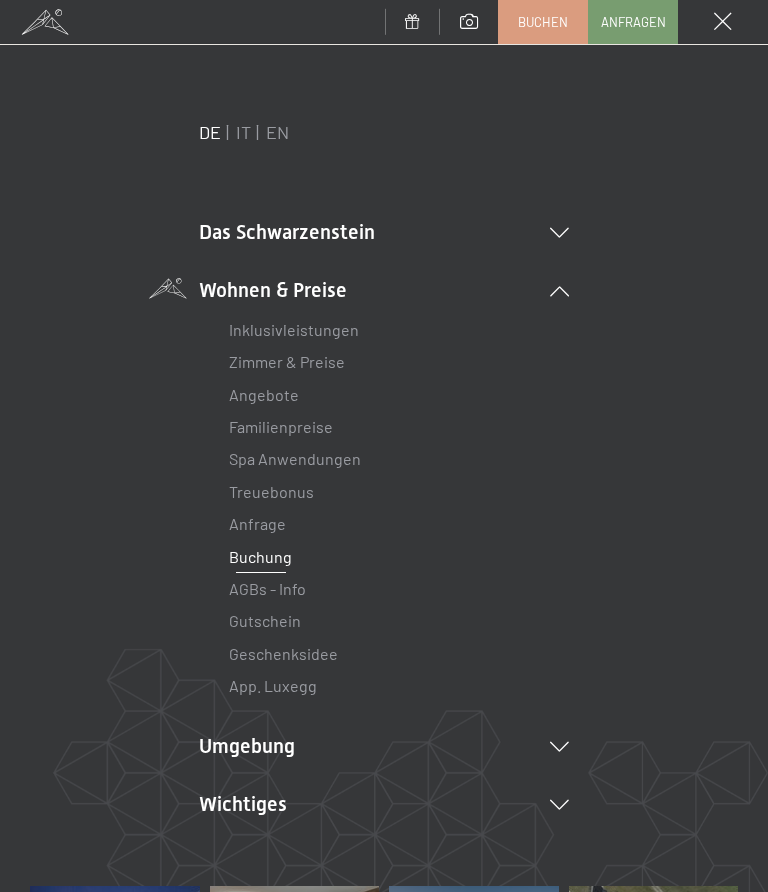click on "Angebote" at bounding box center (264, 394) 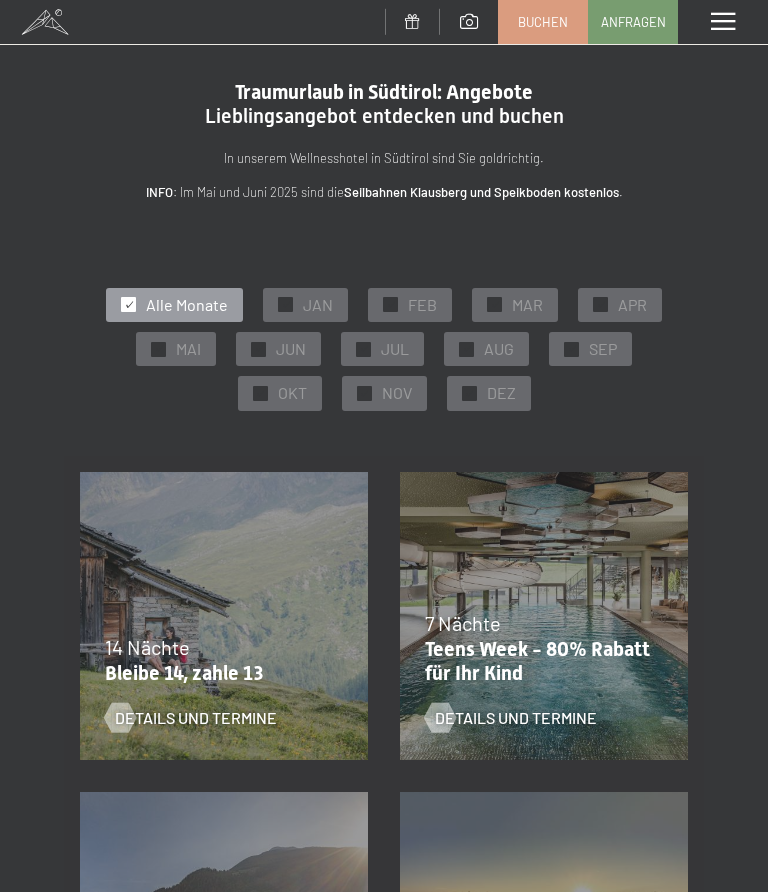 scroll, scrollTop: 0, scrollLeft: 0, axis: both 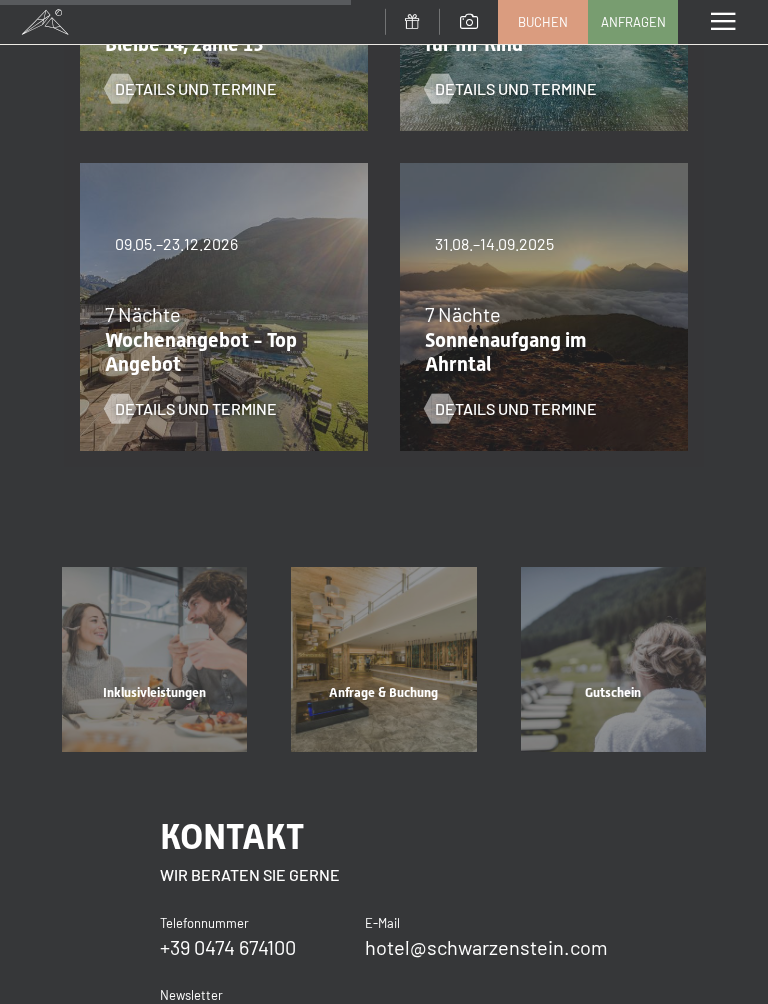 click on "Details und Termine" at bounding box center [531, 394] 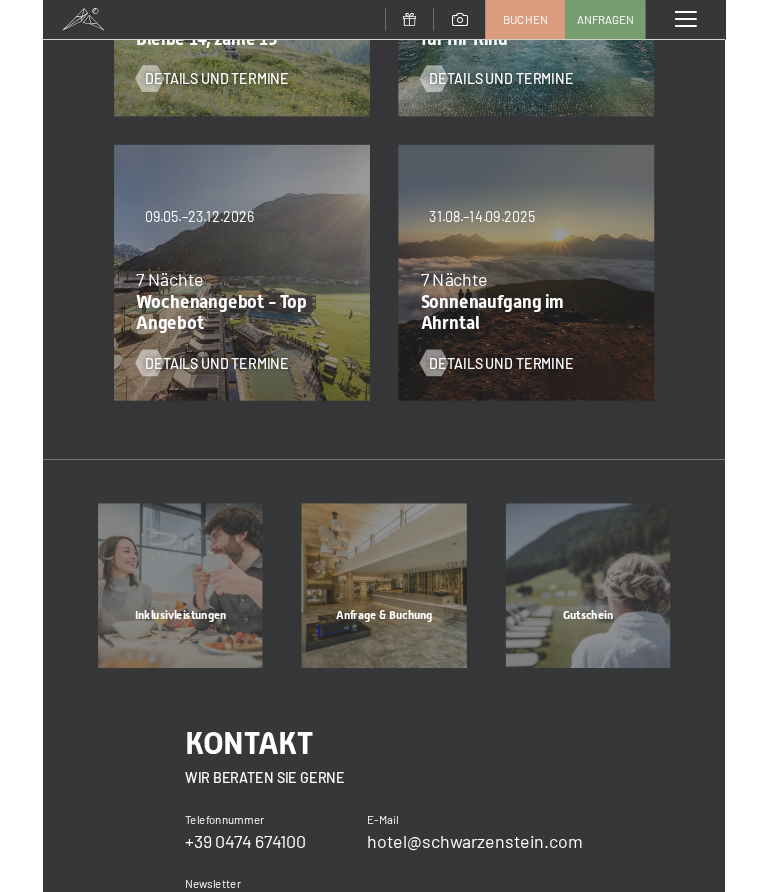 scroll, scrollTop: 0, scrollLeft: 0, axis: both 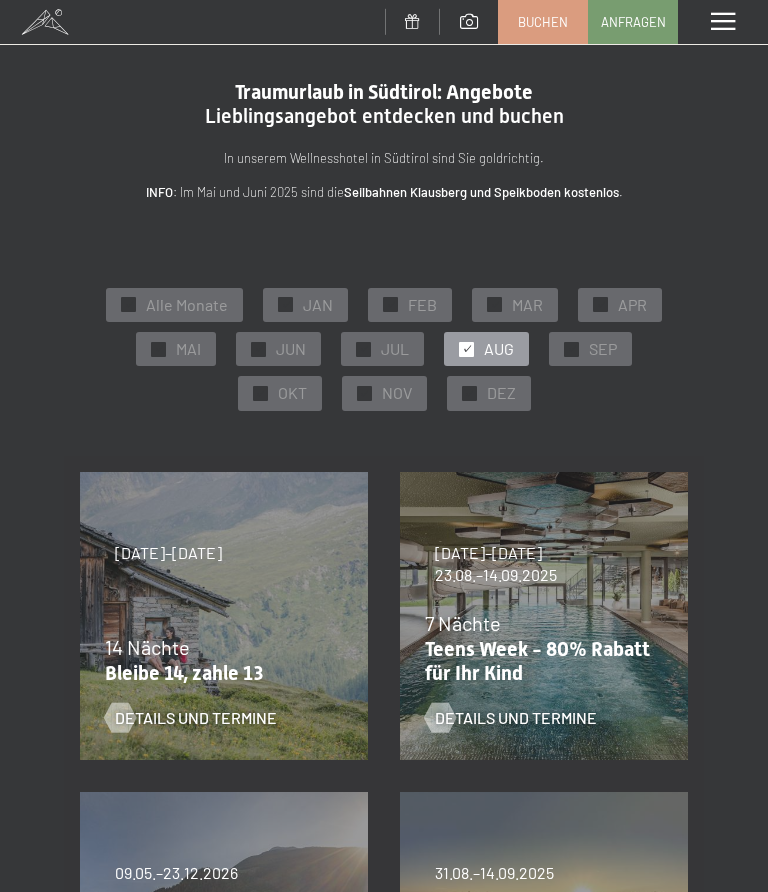 click on "SEP" at bounding box center (603, 349) 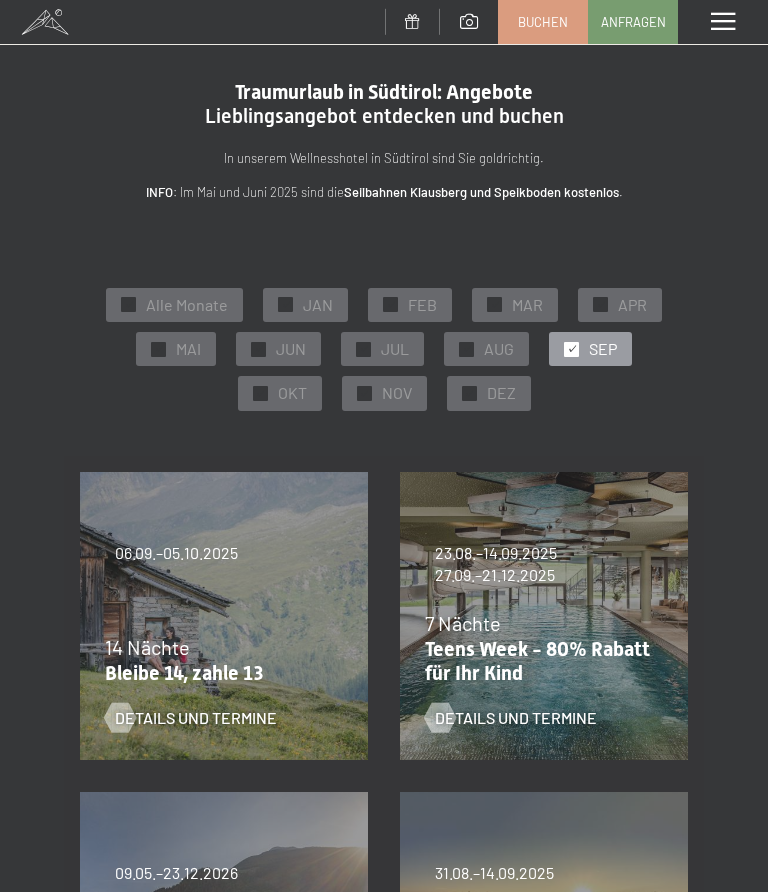 click on "✓       OKT" at bounding box center [280, 393] 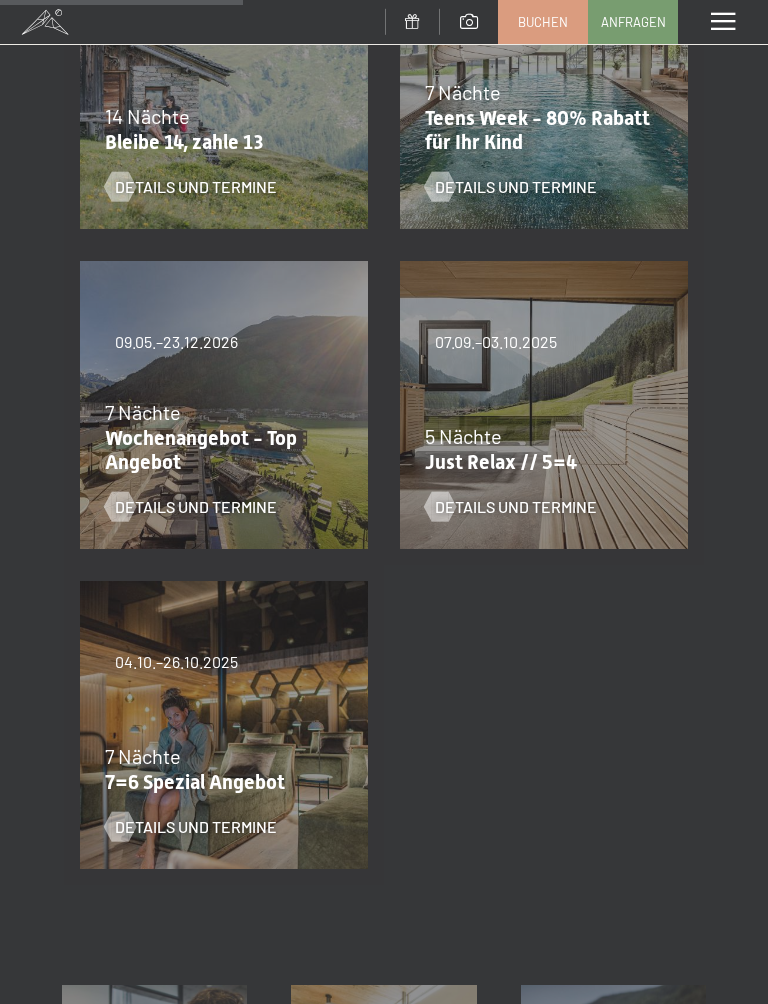 scroll, scrollTop: 536, scrollLeft: 0, axis: vertical 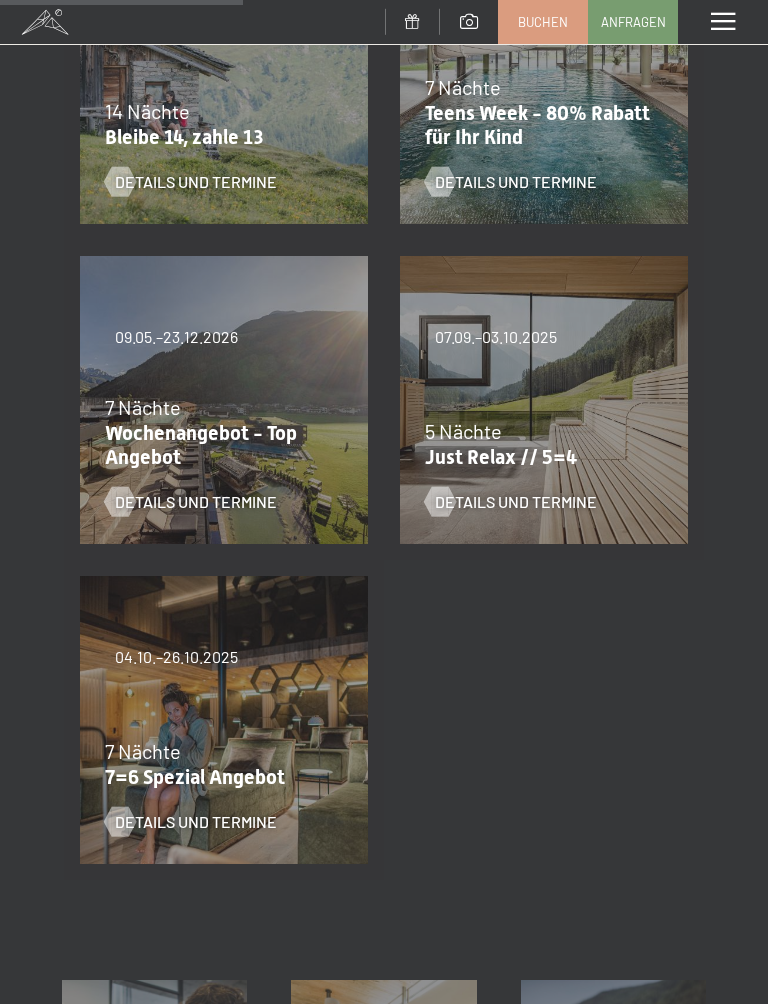 click on "5 Nächte" at bounding box center (539, 431) 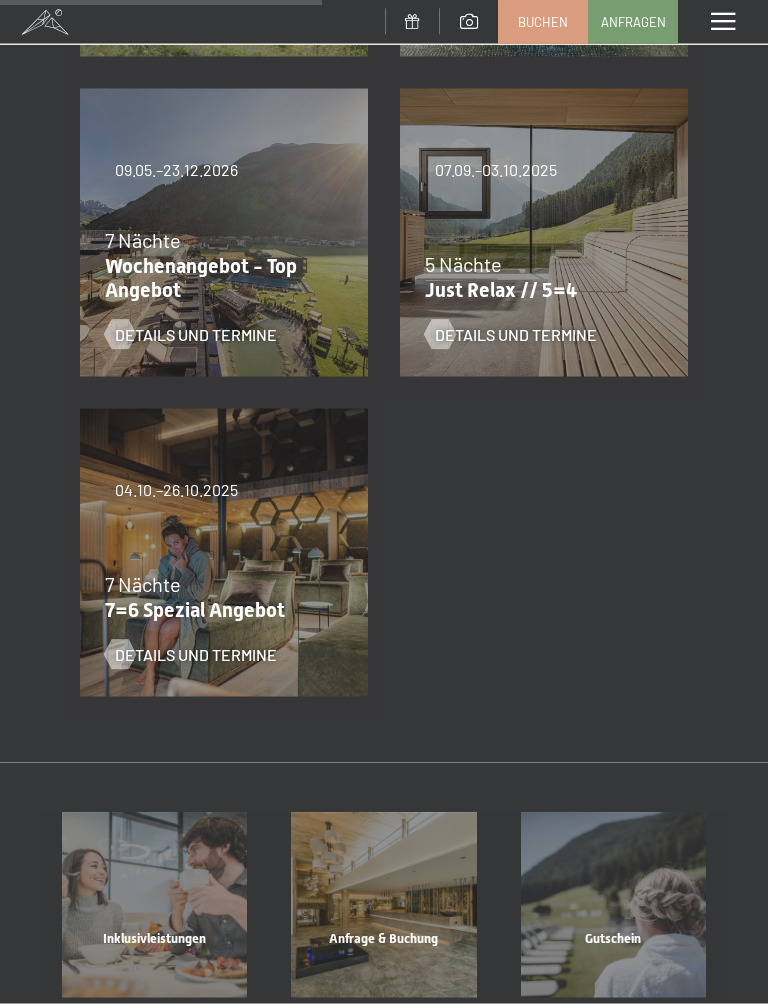 scroll, scrollTop: 711, scrollLeft: 0, axis: vertical 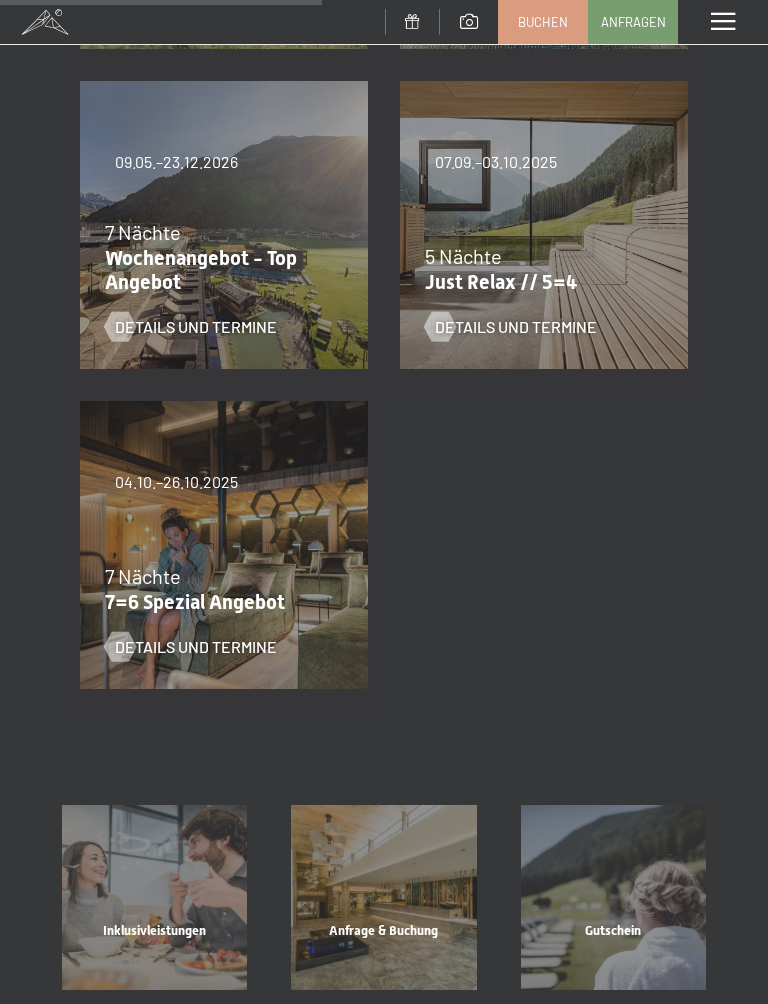 click on "Details und Termine" at bounding box center [196, 647] 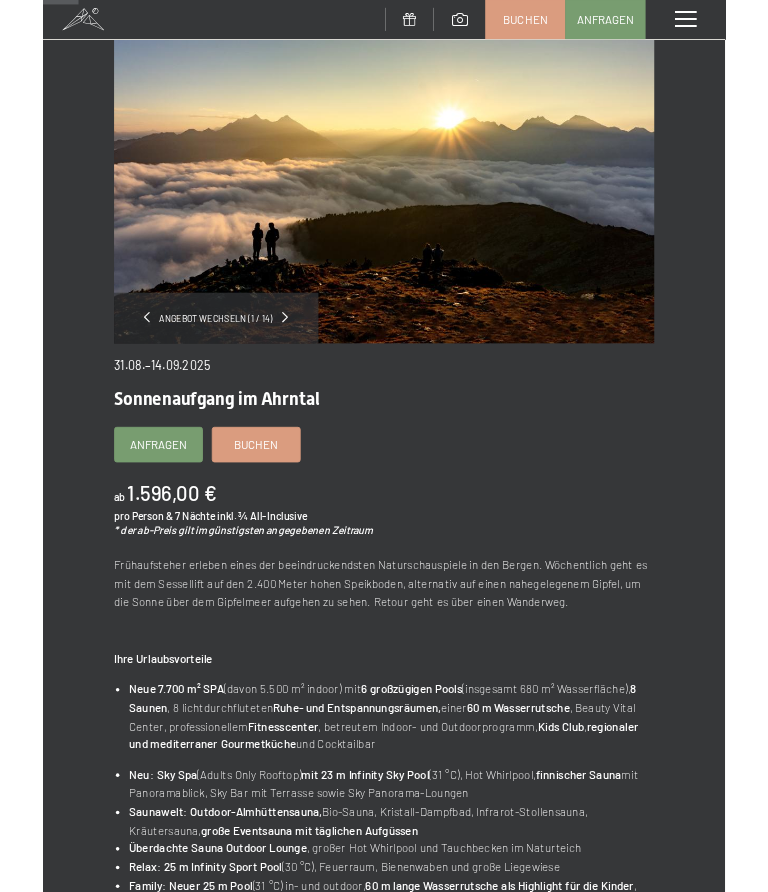 scroll, scrollTop: 0, scrollLeft: 0, axis: both 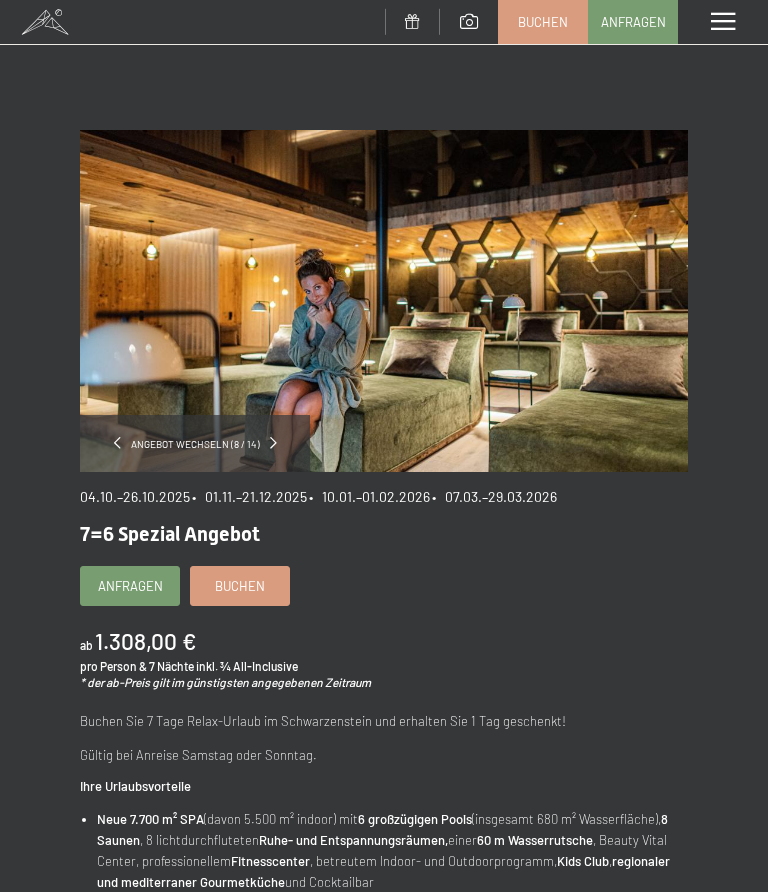 click on "Buchen" at bounding box center [240, 586] 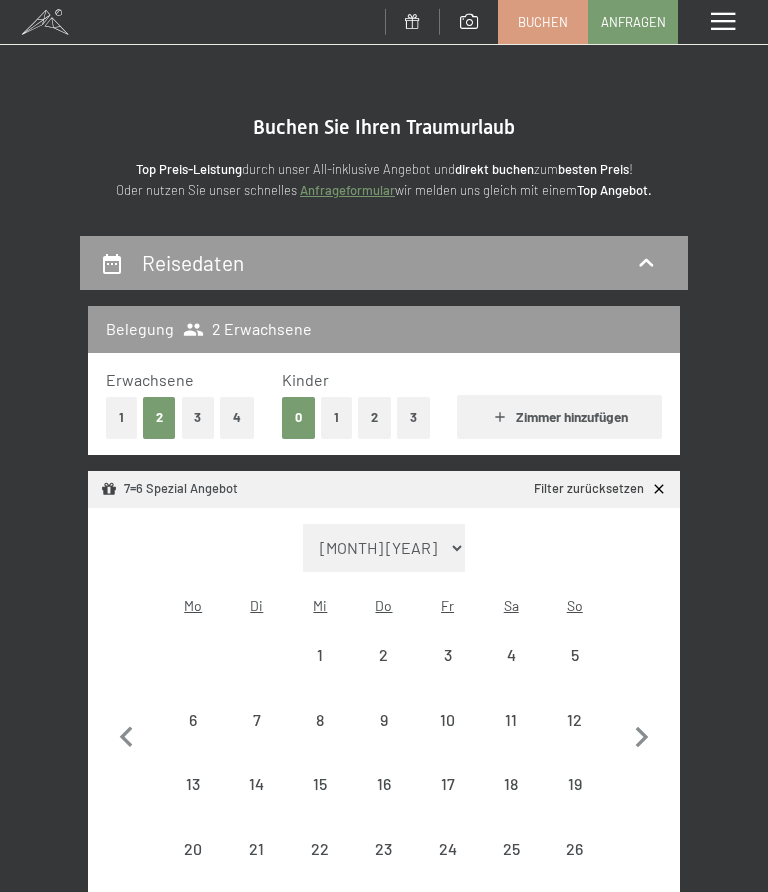 scroll, scrollTop: 0, scrollLeft: 0, axis: both 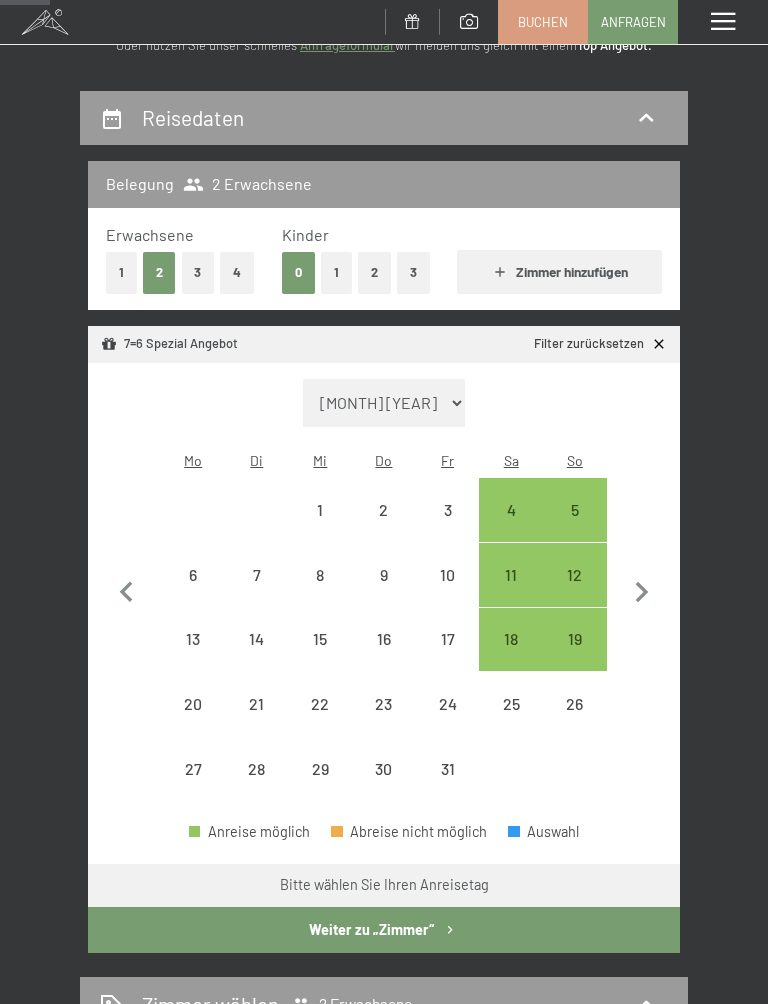click on "4" at bounding box center (511, 532) 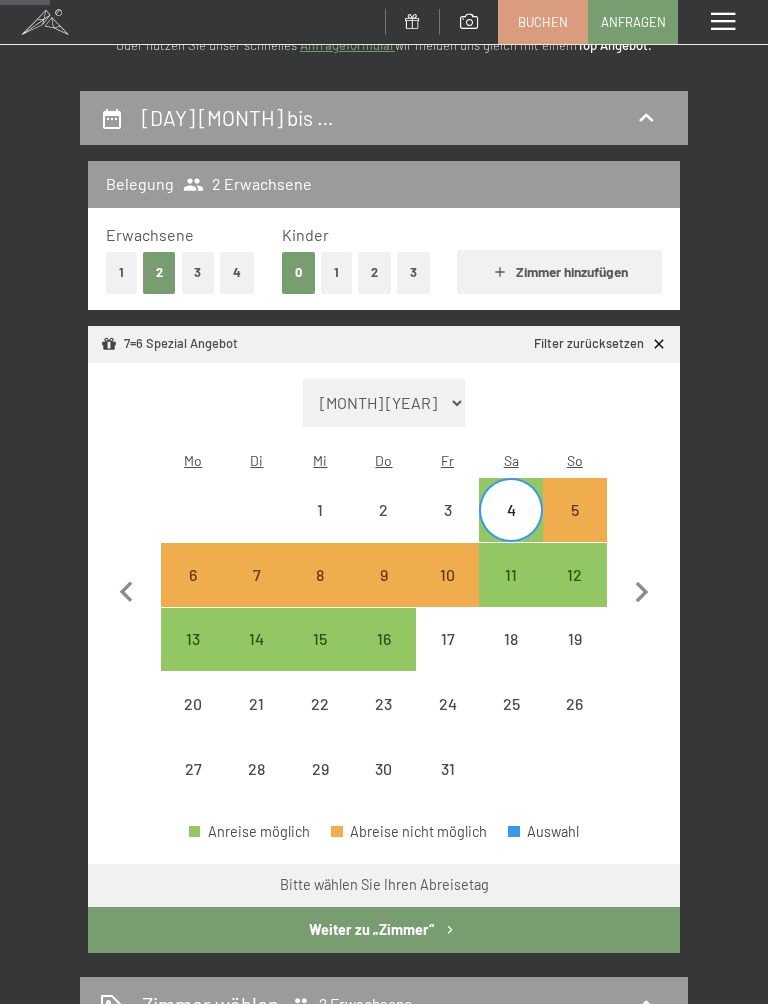 click on "11" at bounding box center (511, 597) 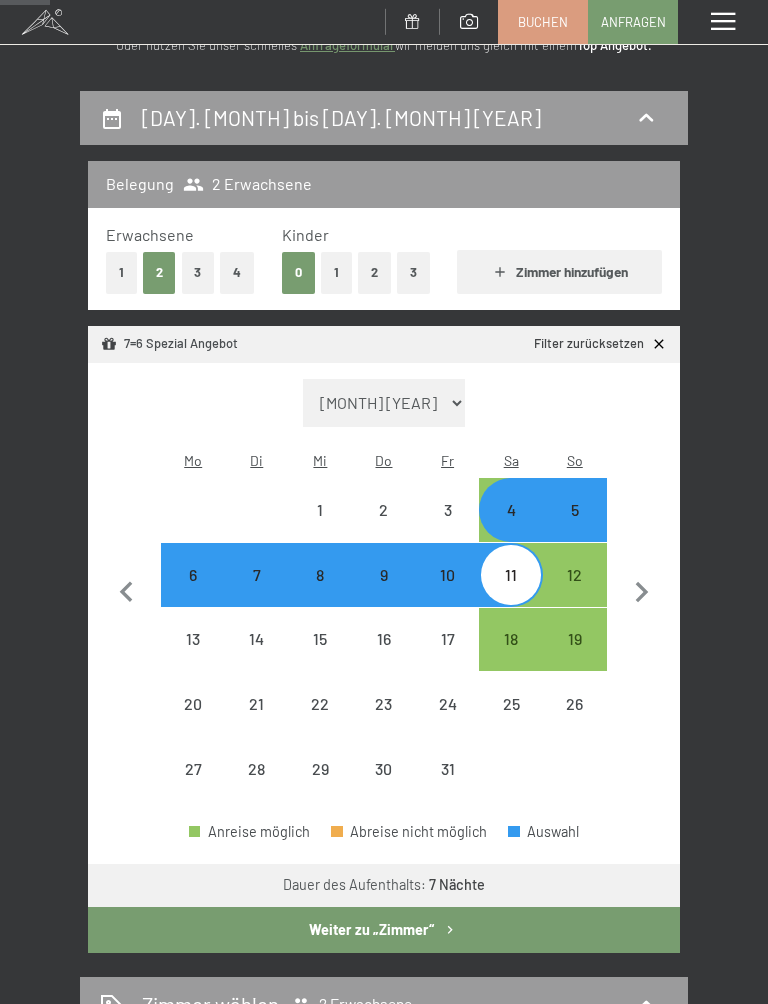 select on "2025-10-01" 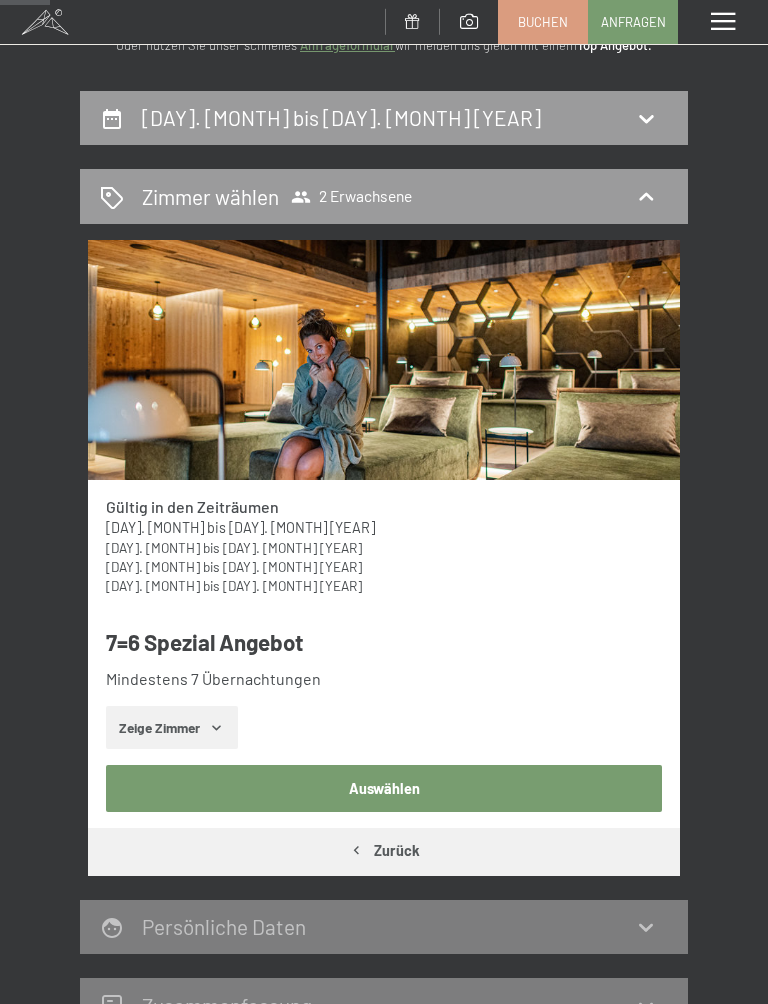 scroll, scrollTop: 234, scrollLeft: 0, axis: vertical 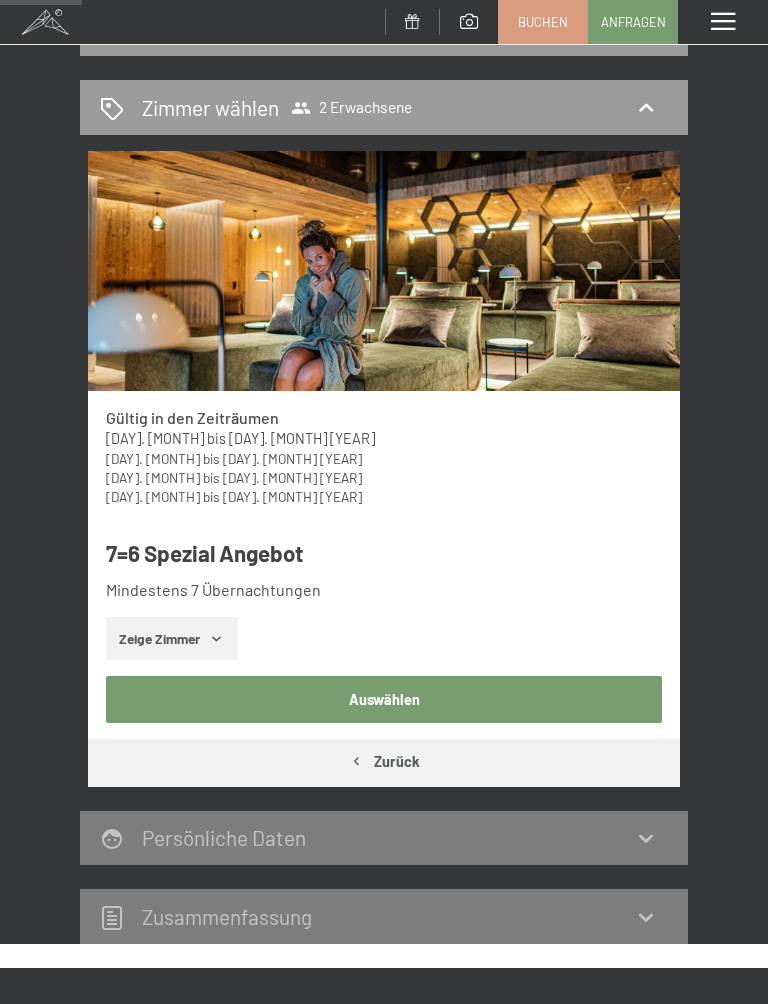 click on "Auswählen" at bounding box center (384, 699) 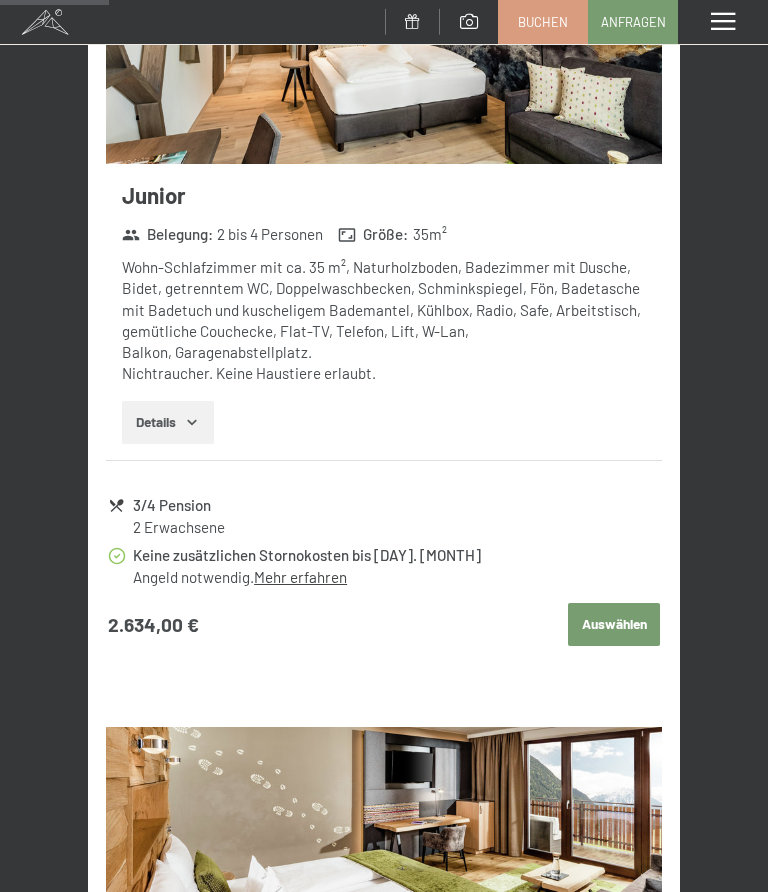 scroll, scrollTop: 1157, scrollLeft: 0, axis: vertical 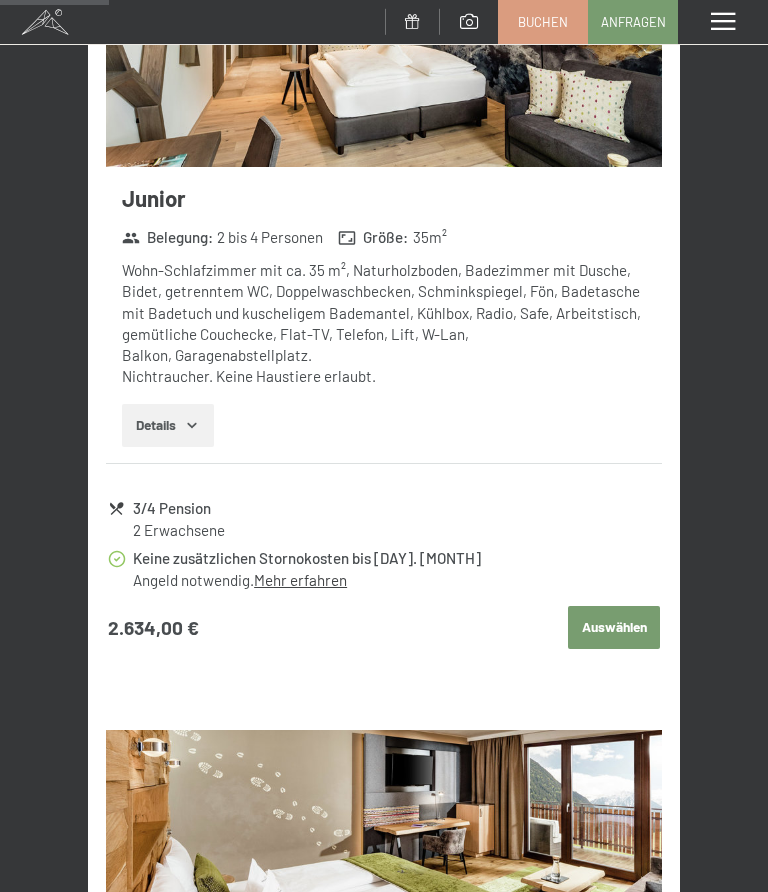 click on "Auswählen" at bounding box center [614, 628] 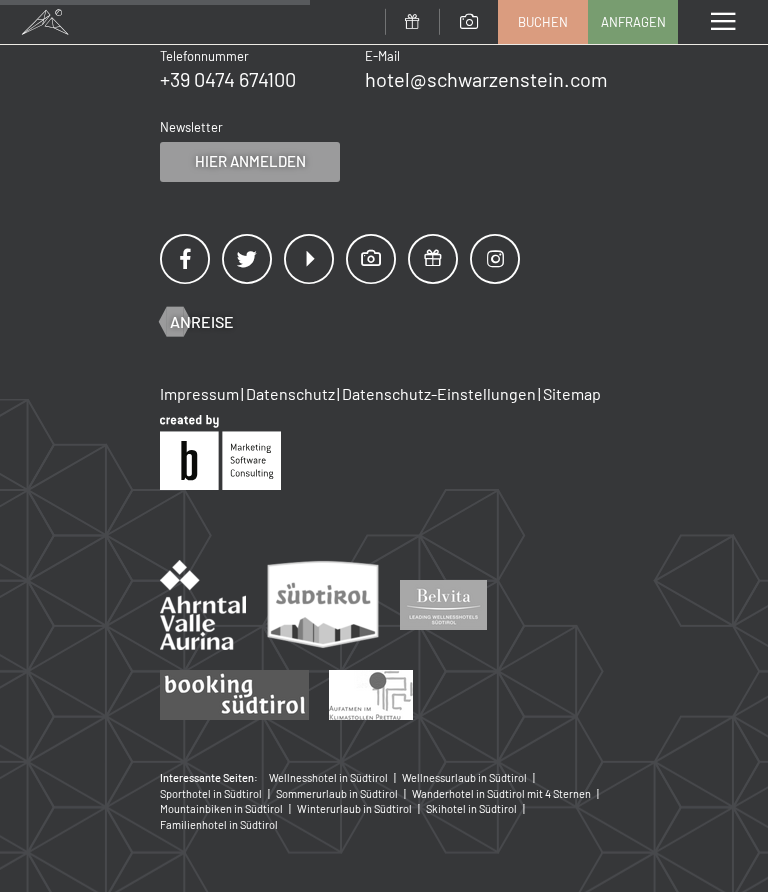 scroll, scrollTop: 234, scrollLeft: 0, axis: vertical 